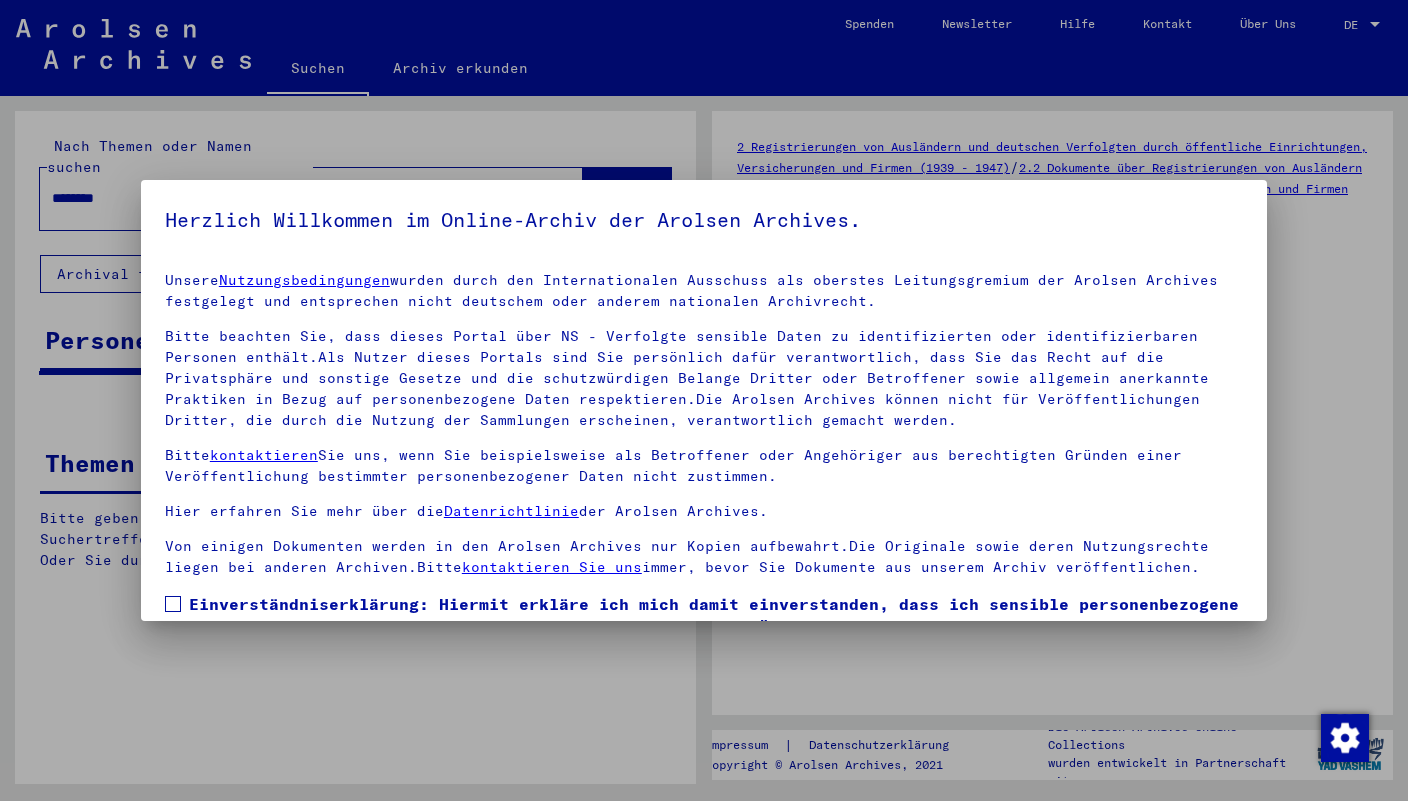 scroll, scrollTop: 0, scrollLeft: 0, axis: both 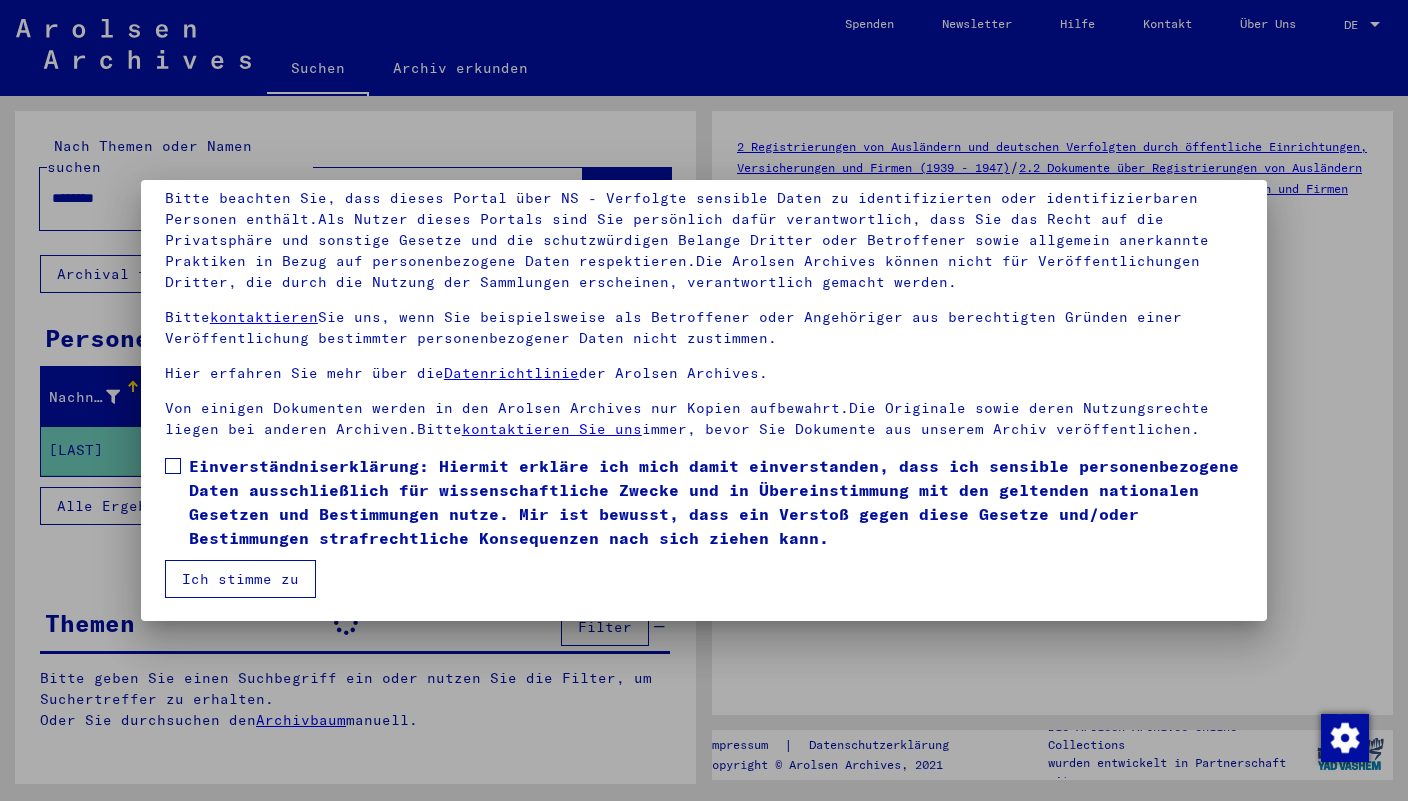 click at bounding box center [173, 466] 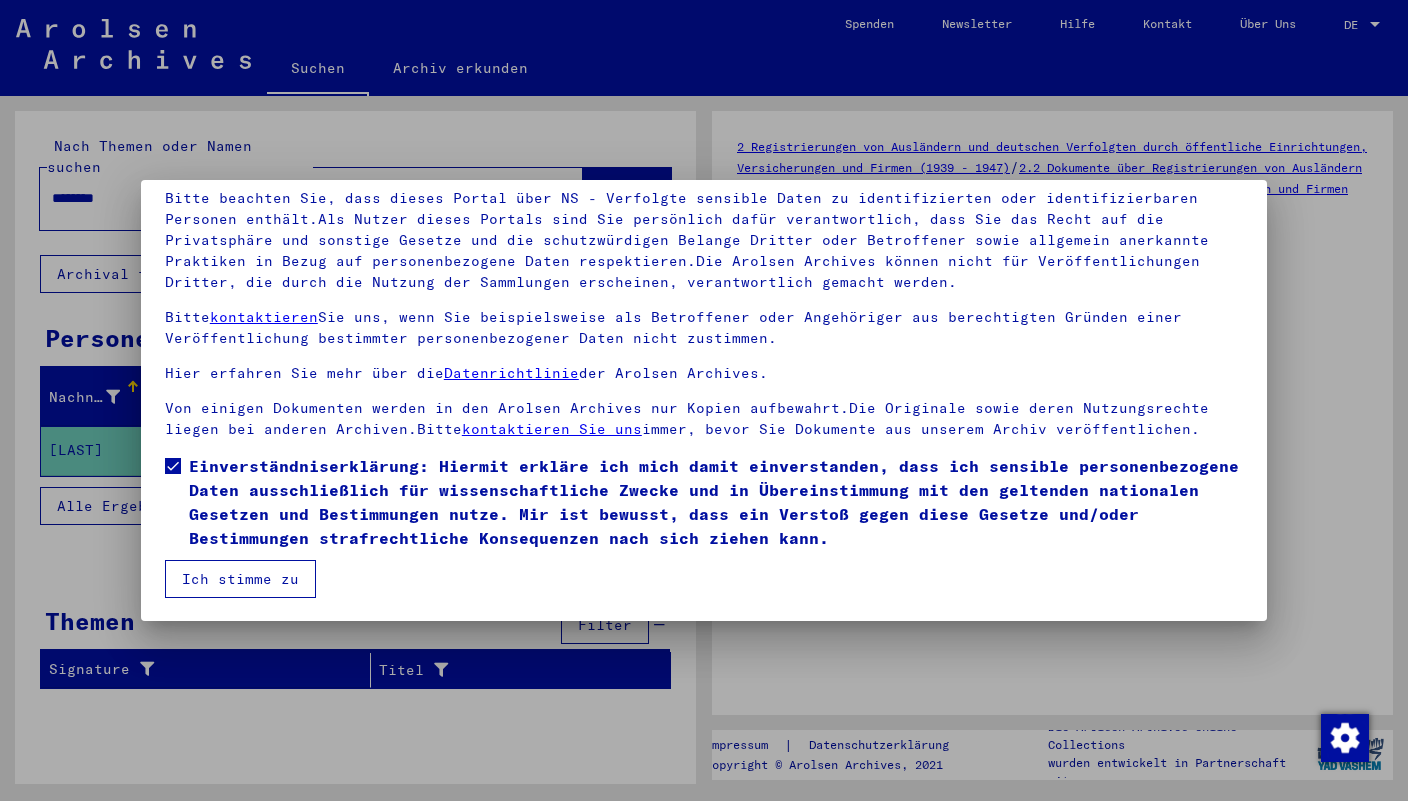 click on "Ich stimme zu" at bounding box center [240, 579] 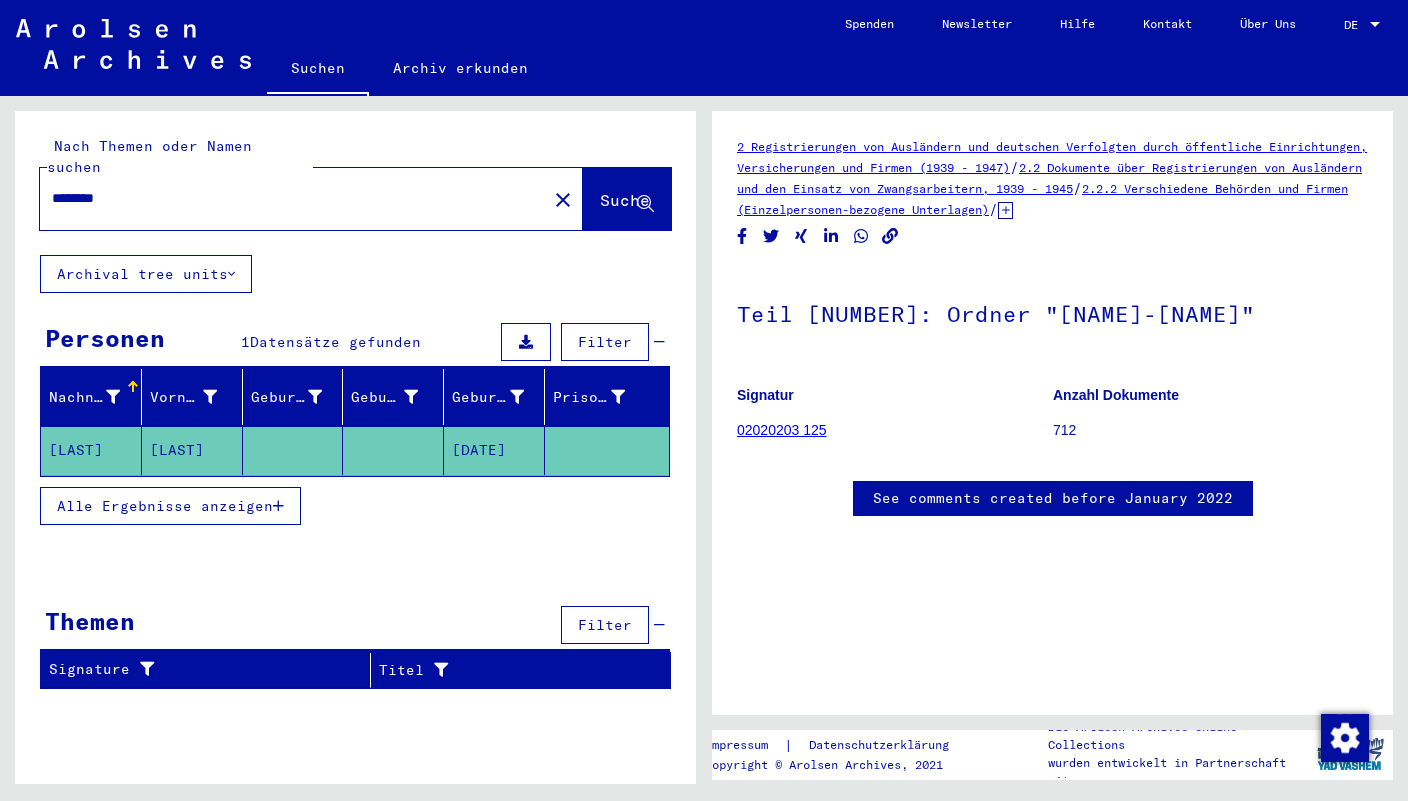 click on "********" 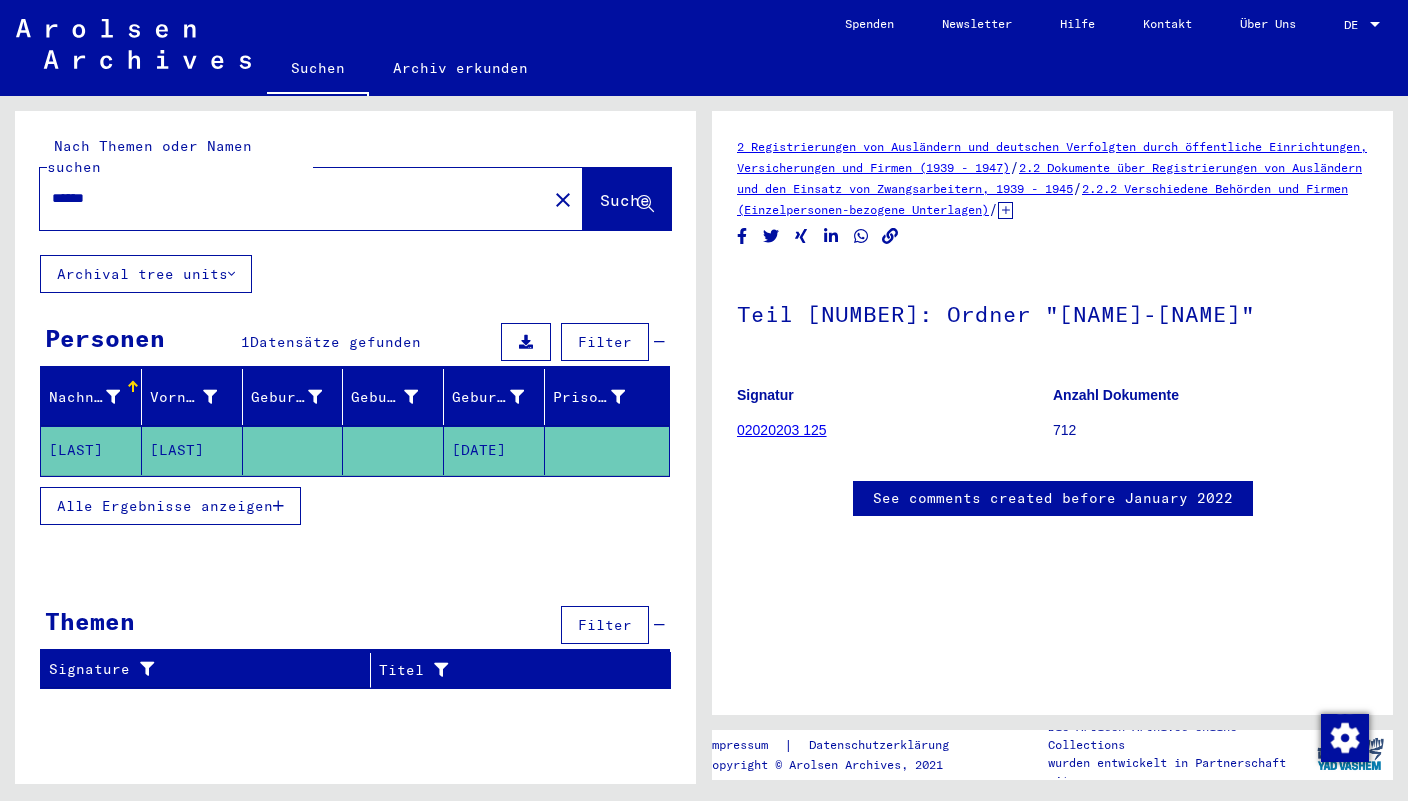 type on "******" 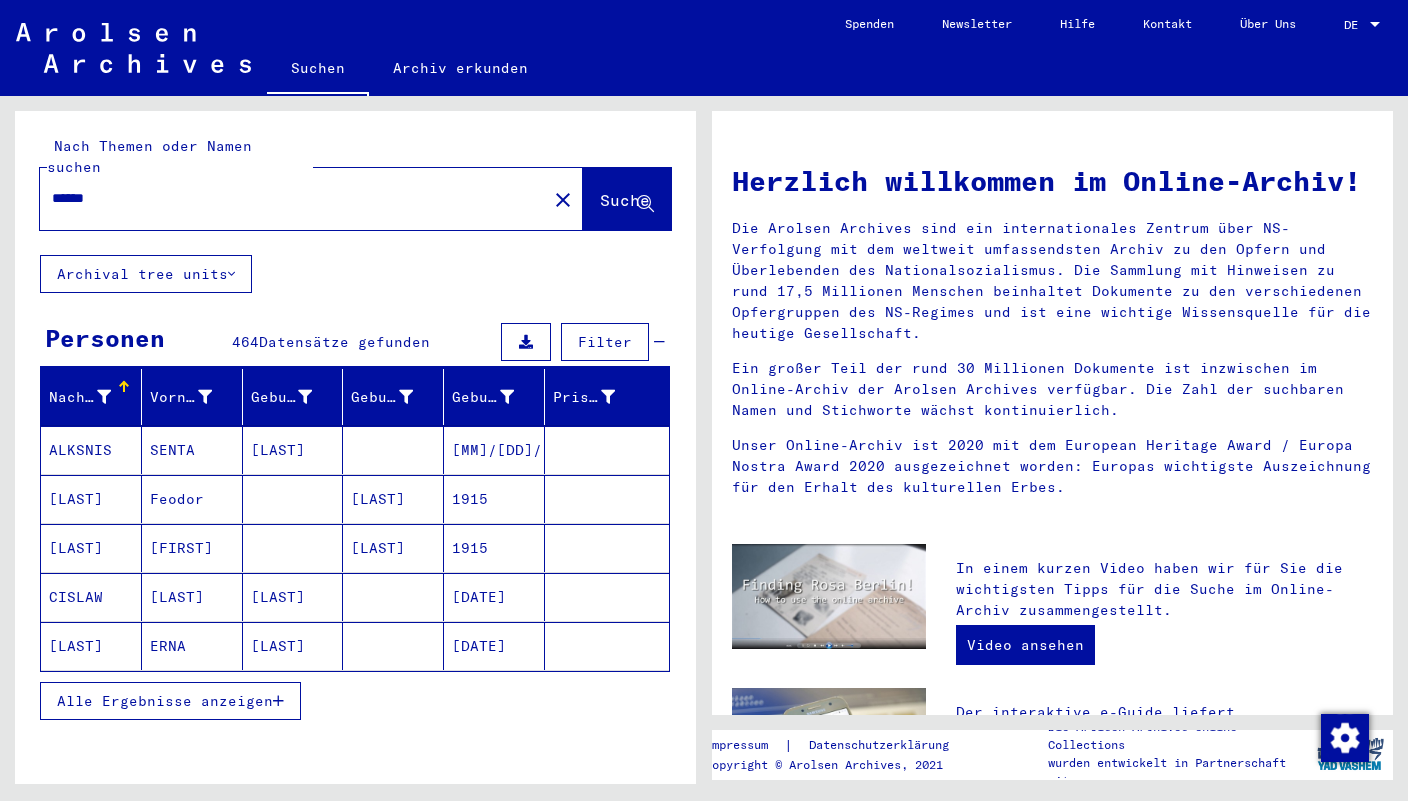 click at bounding box center (278, 701) 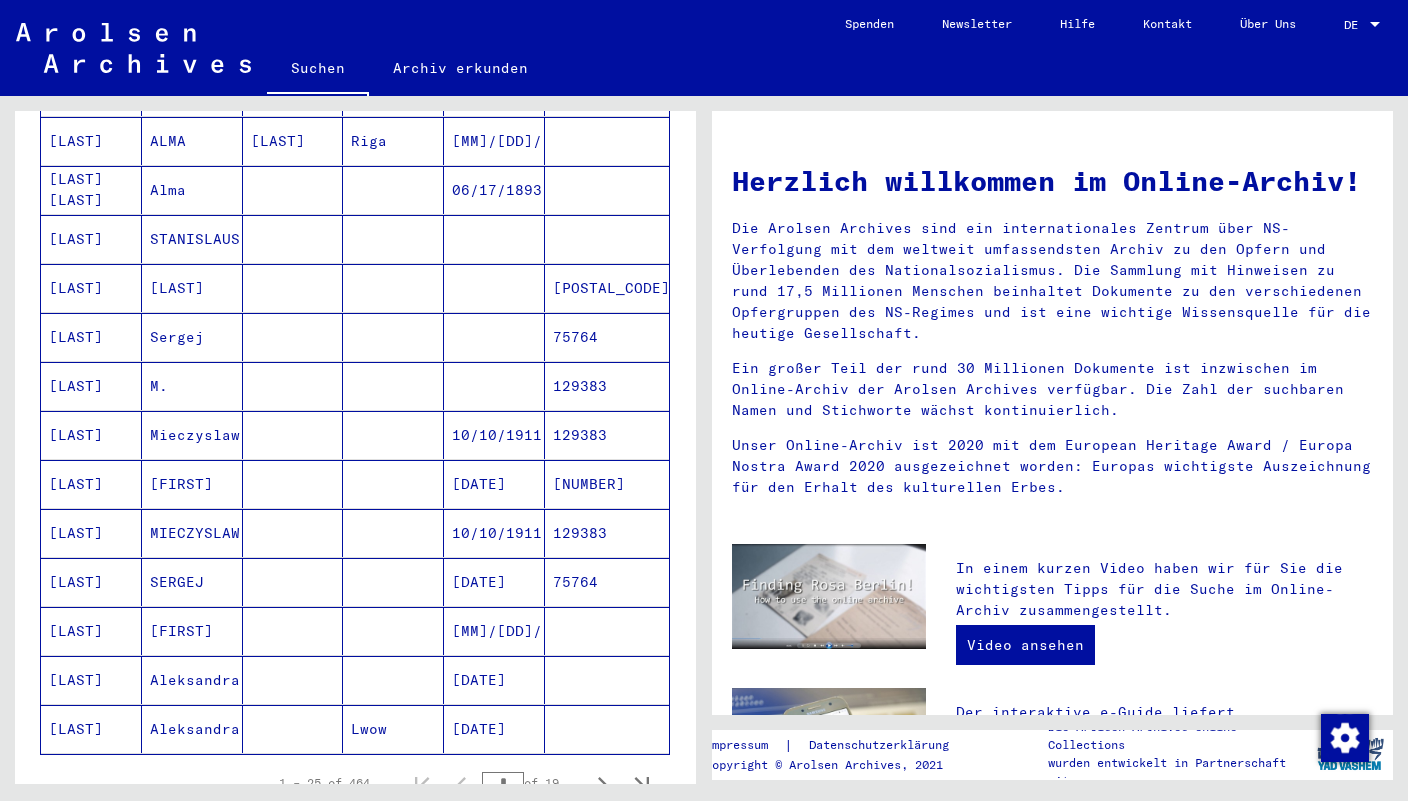 scroll, scrollTop: 922, scrollLeft: 0, axis: vertical 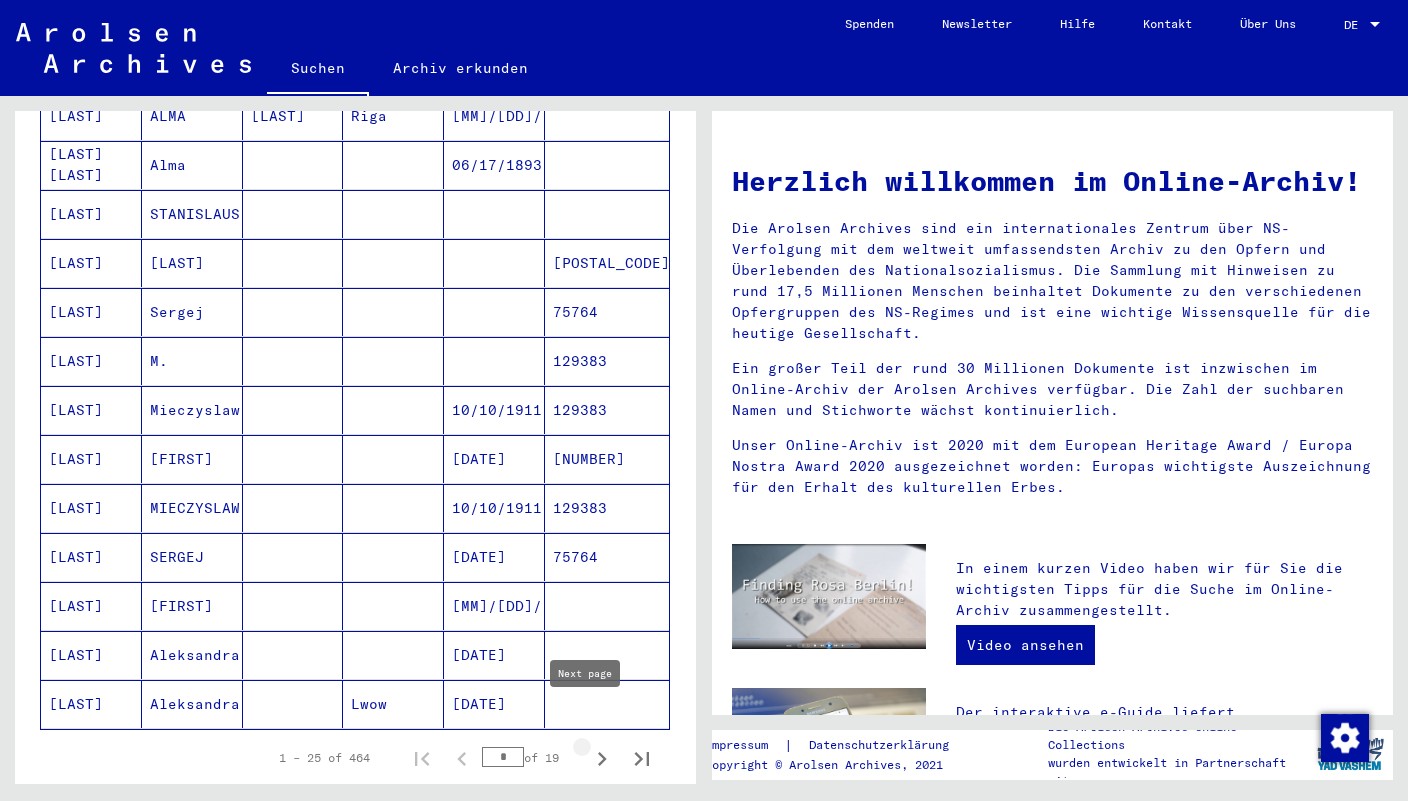 click 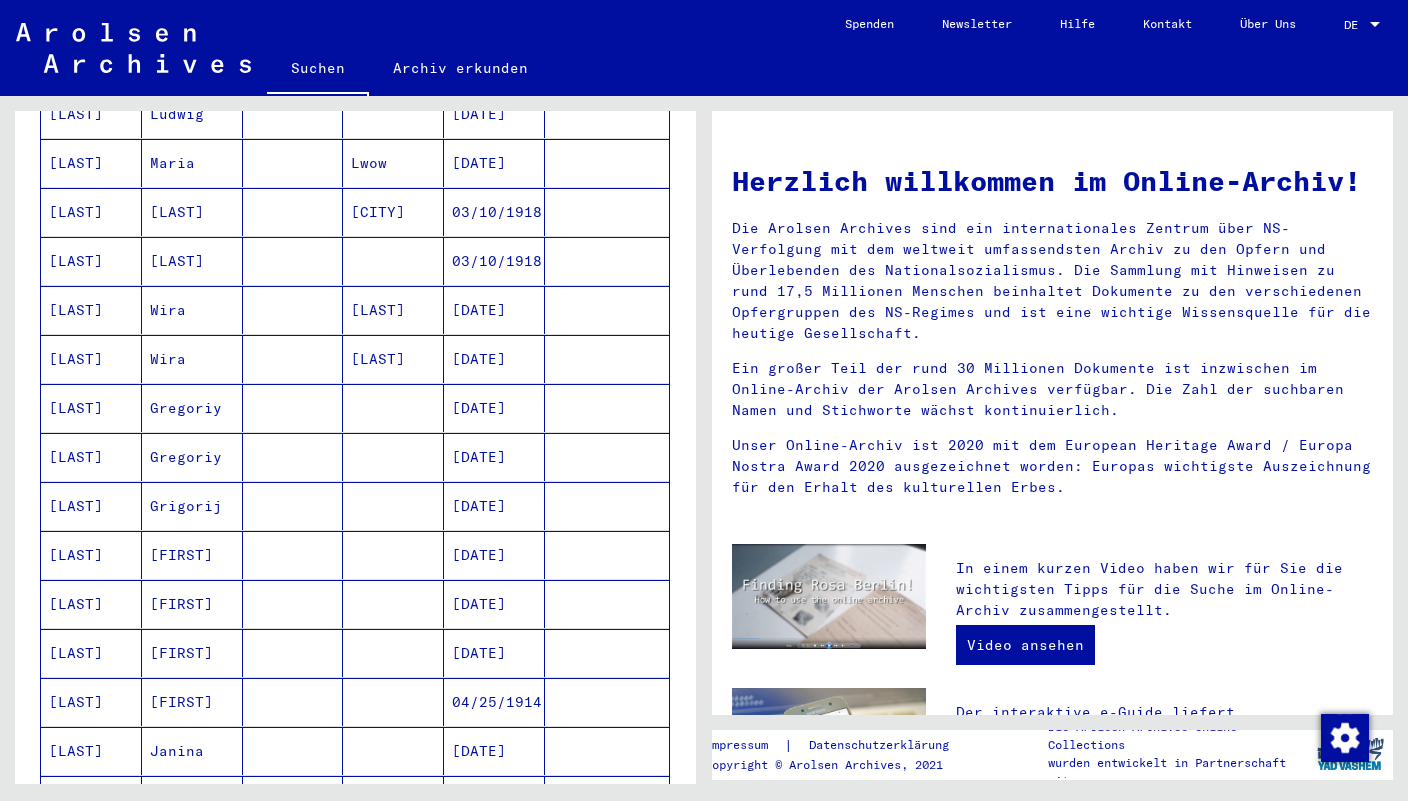 scroll, scrollTop: 678, scrollLeft: 0, axis: vertical 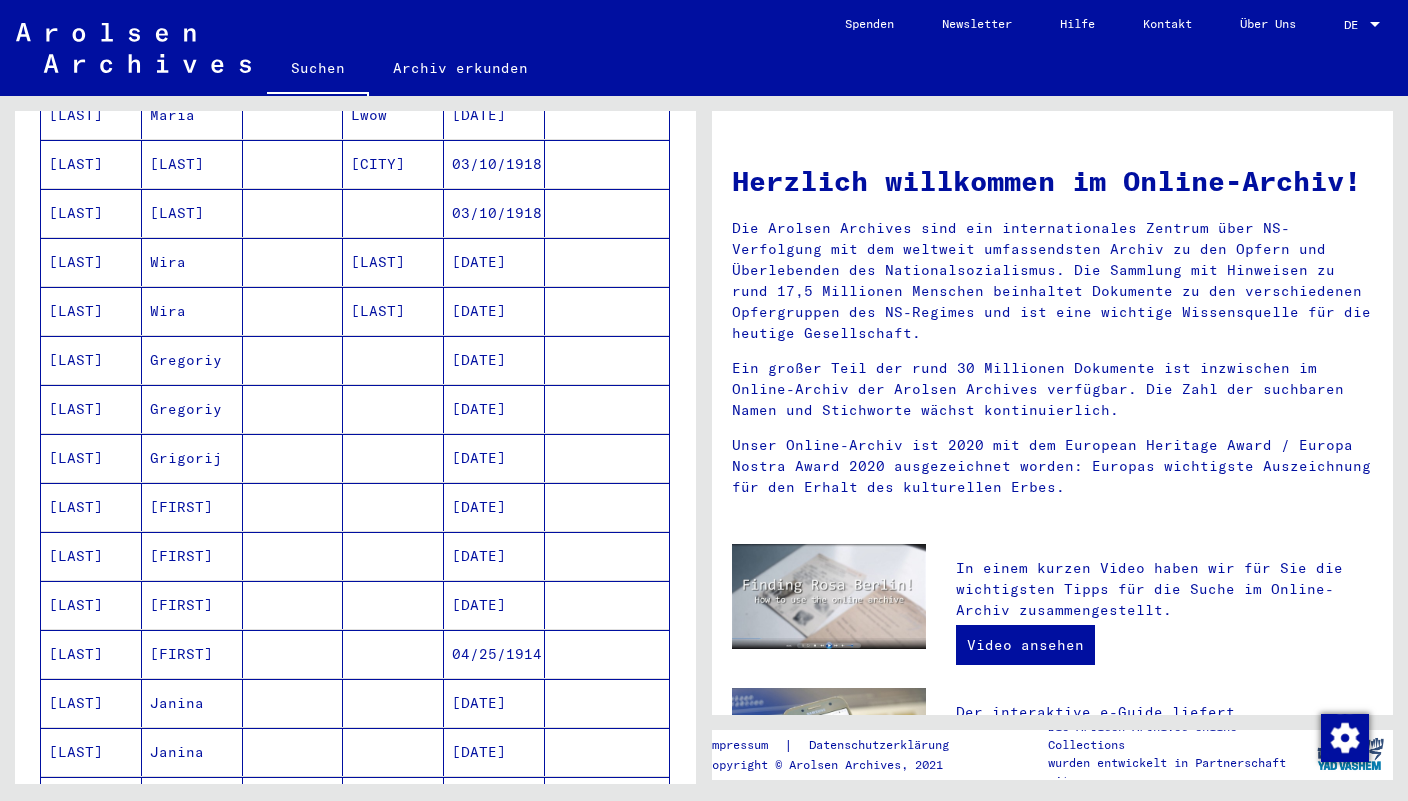 click on "[FIRST]" at bounding box center (192, 703) 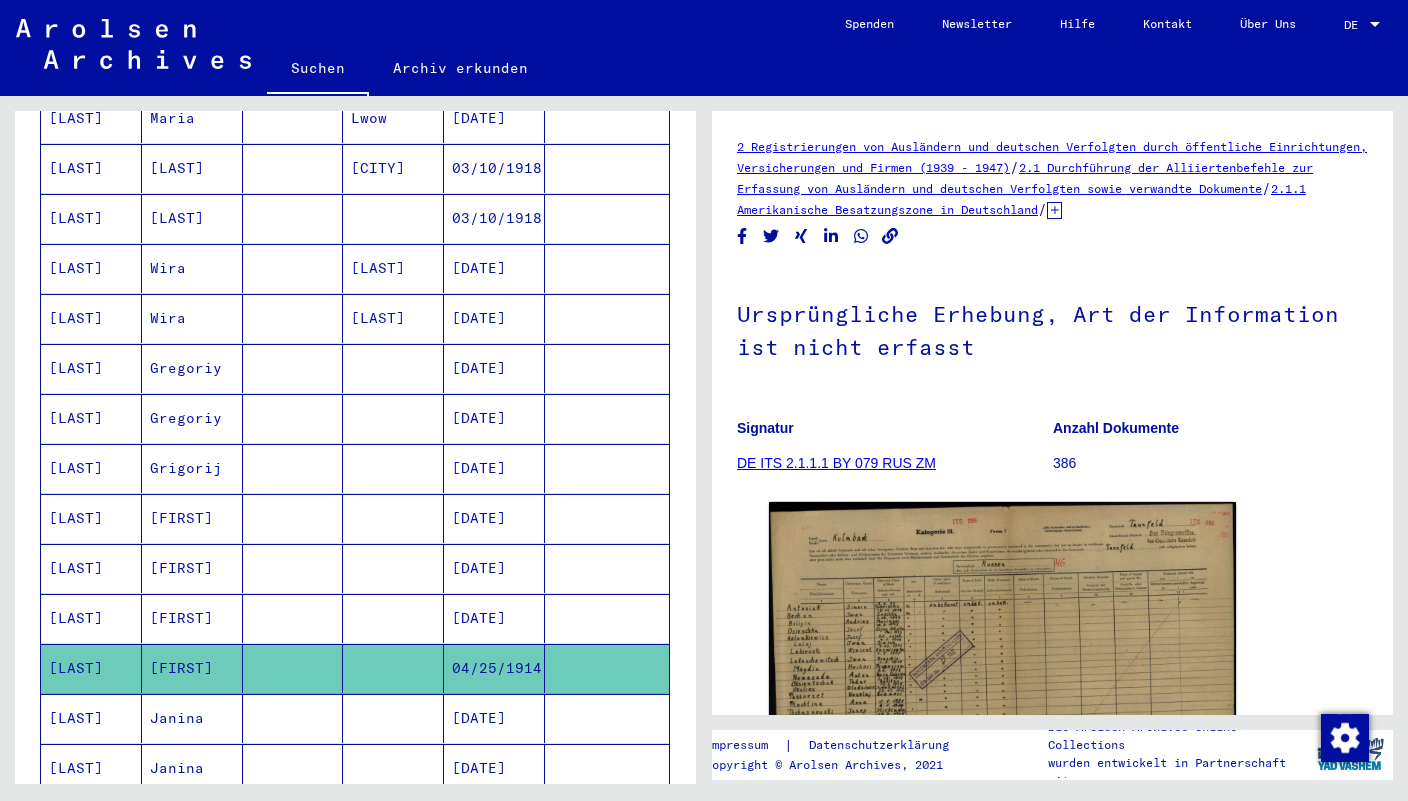 click on "Janina" at bounding box center [192, 768] 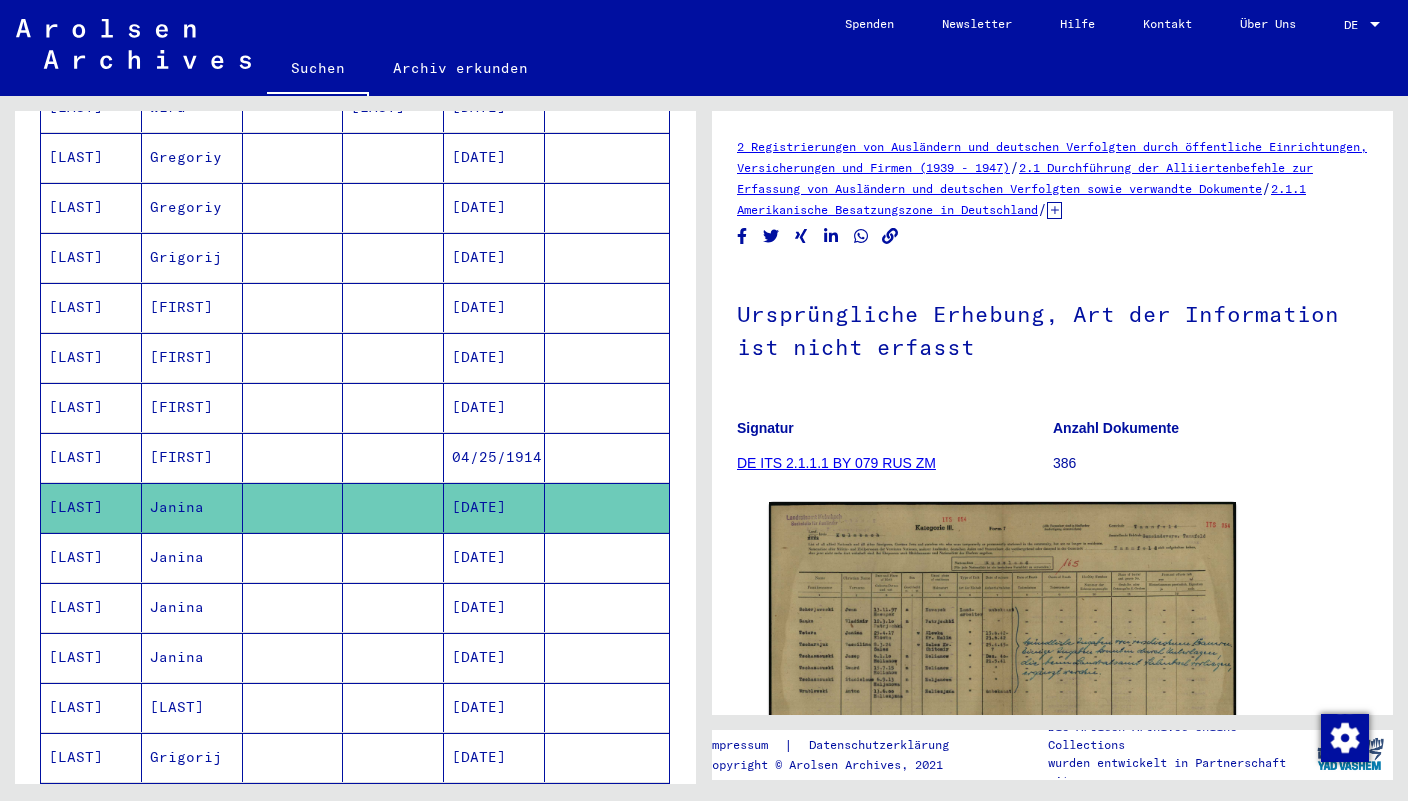 scroll, scrollTop: 897, scrollLeft: 0, axis: vertical 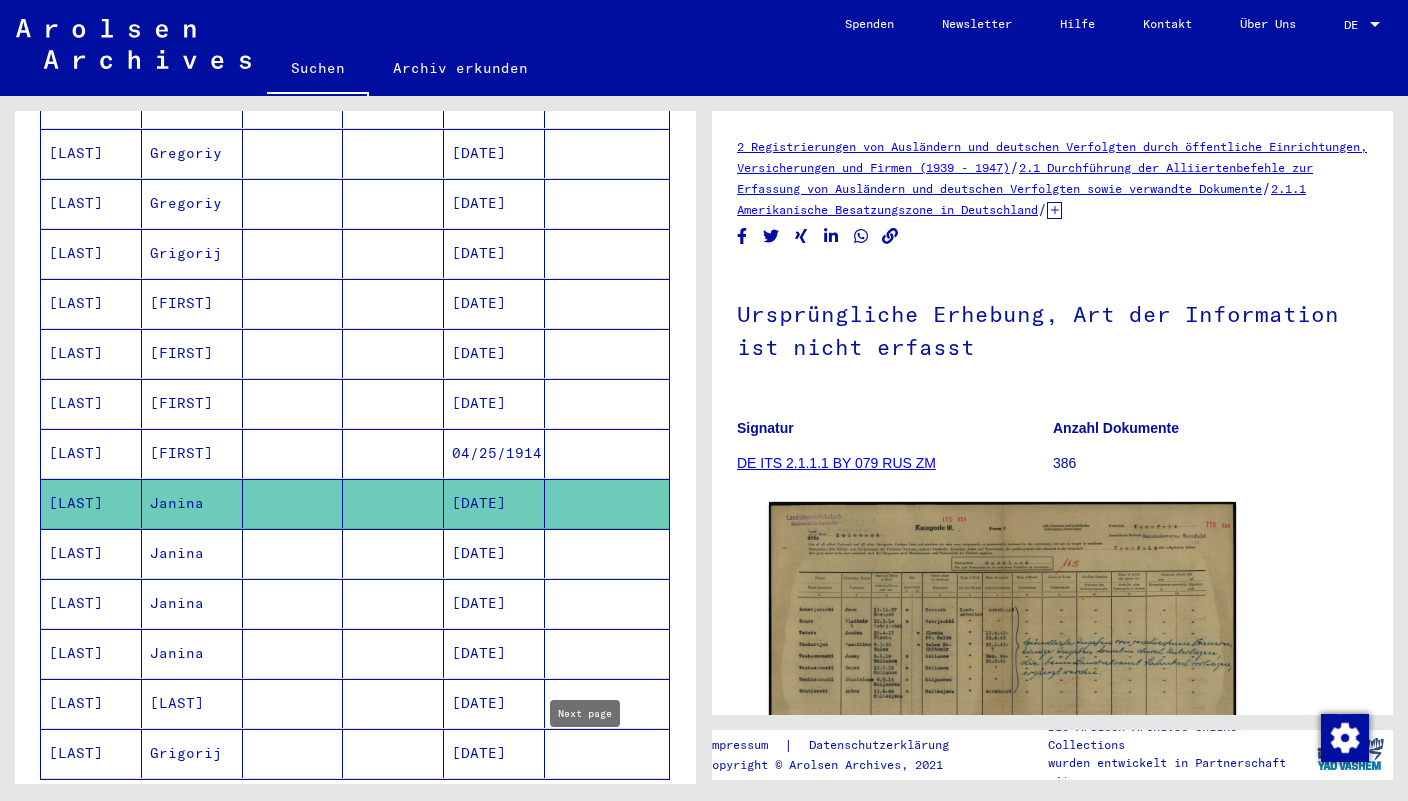 click 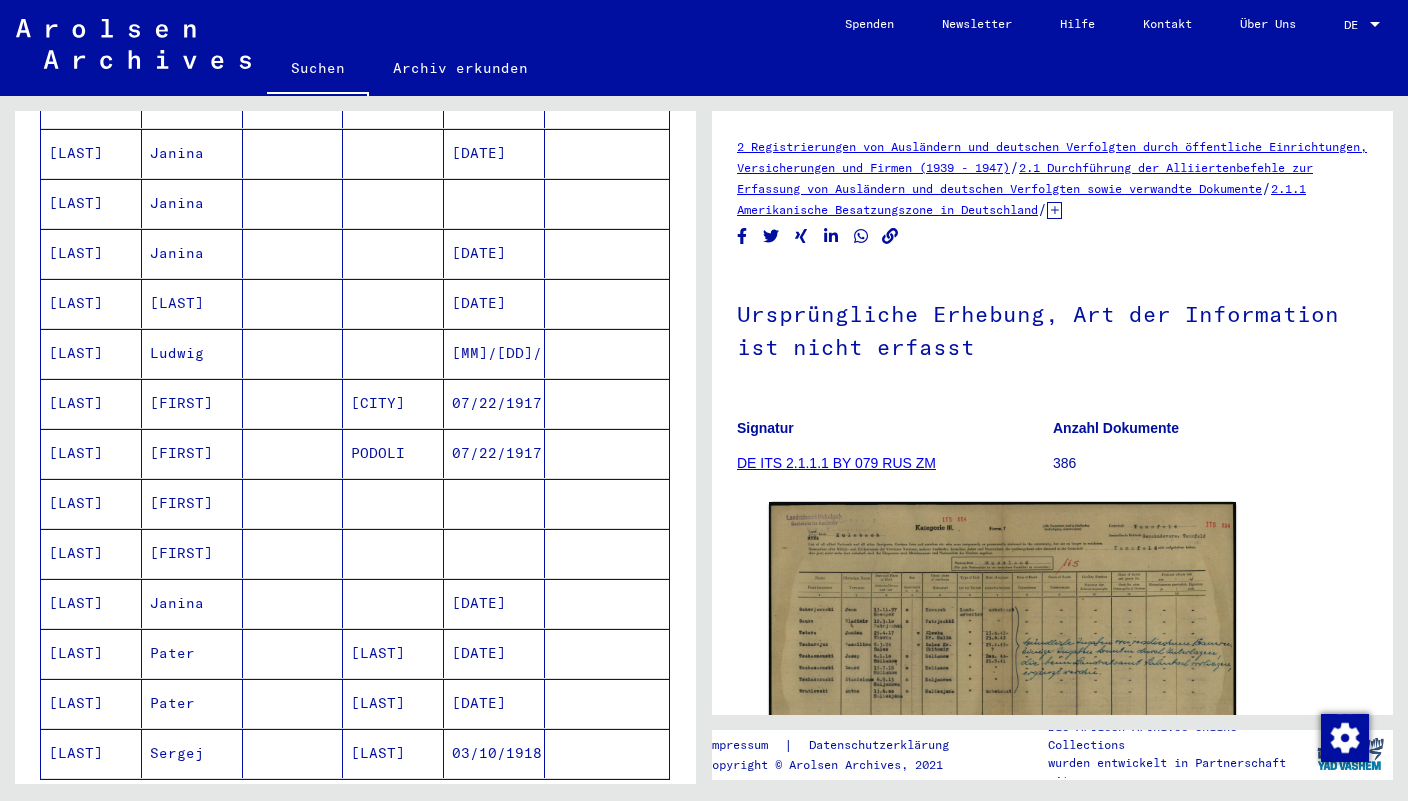 click on "[FIRST]" at bounding box center [192, 553] 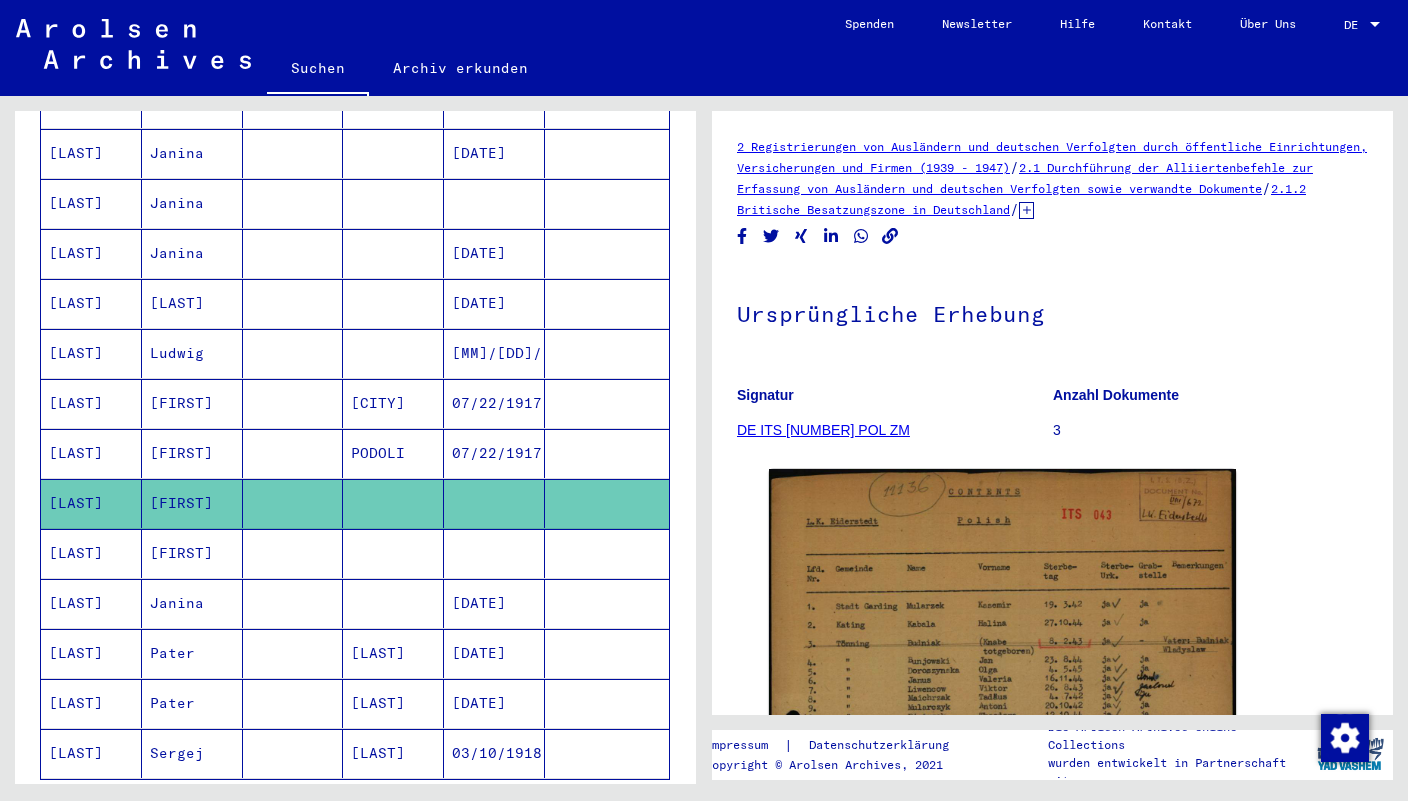 click on "[FIRST]" at bounding box center (192, 603) 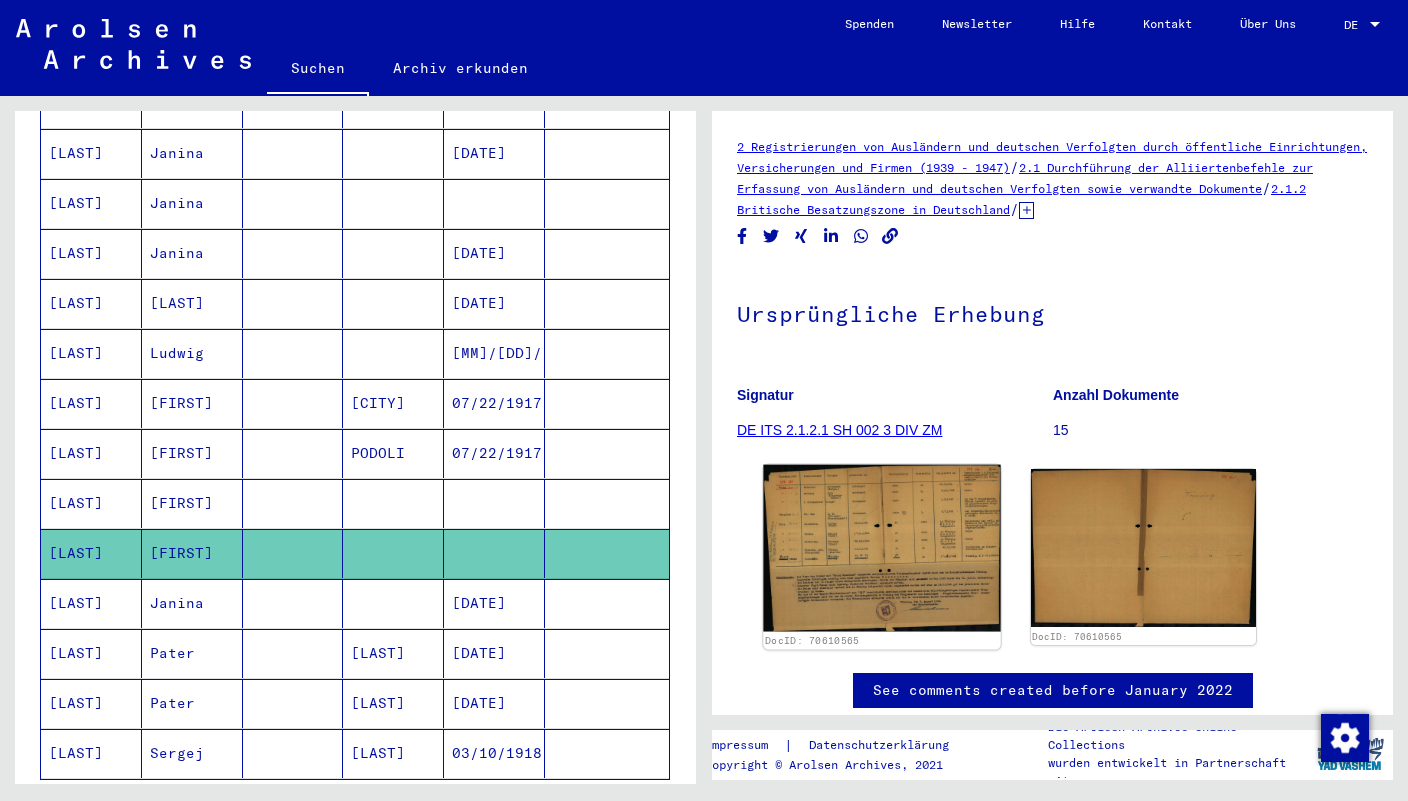 click 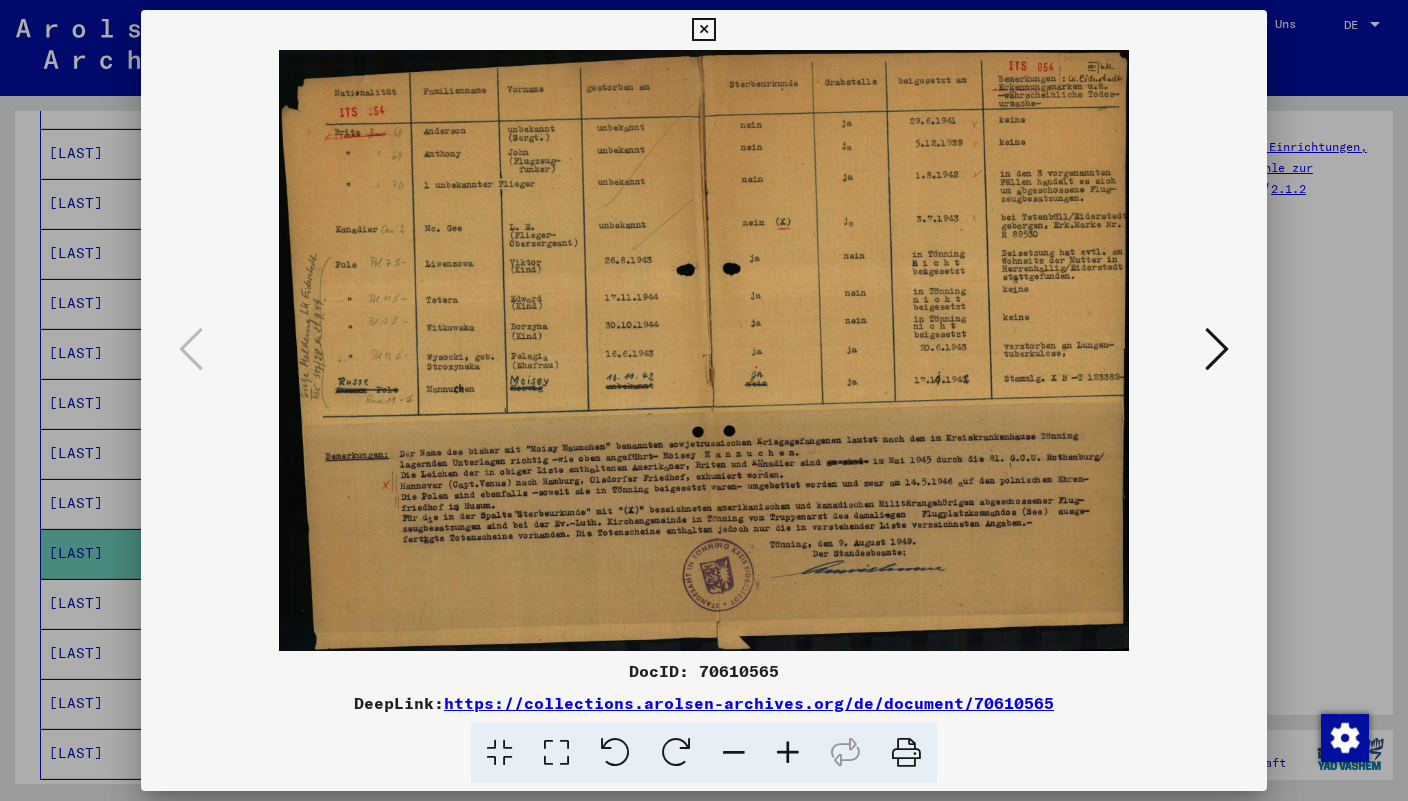 click on "DocID: 70610565" at bounding box center [704, 671] 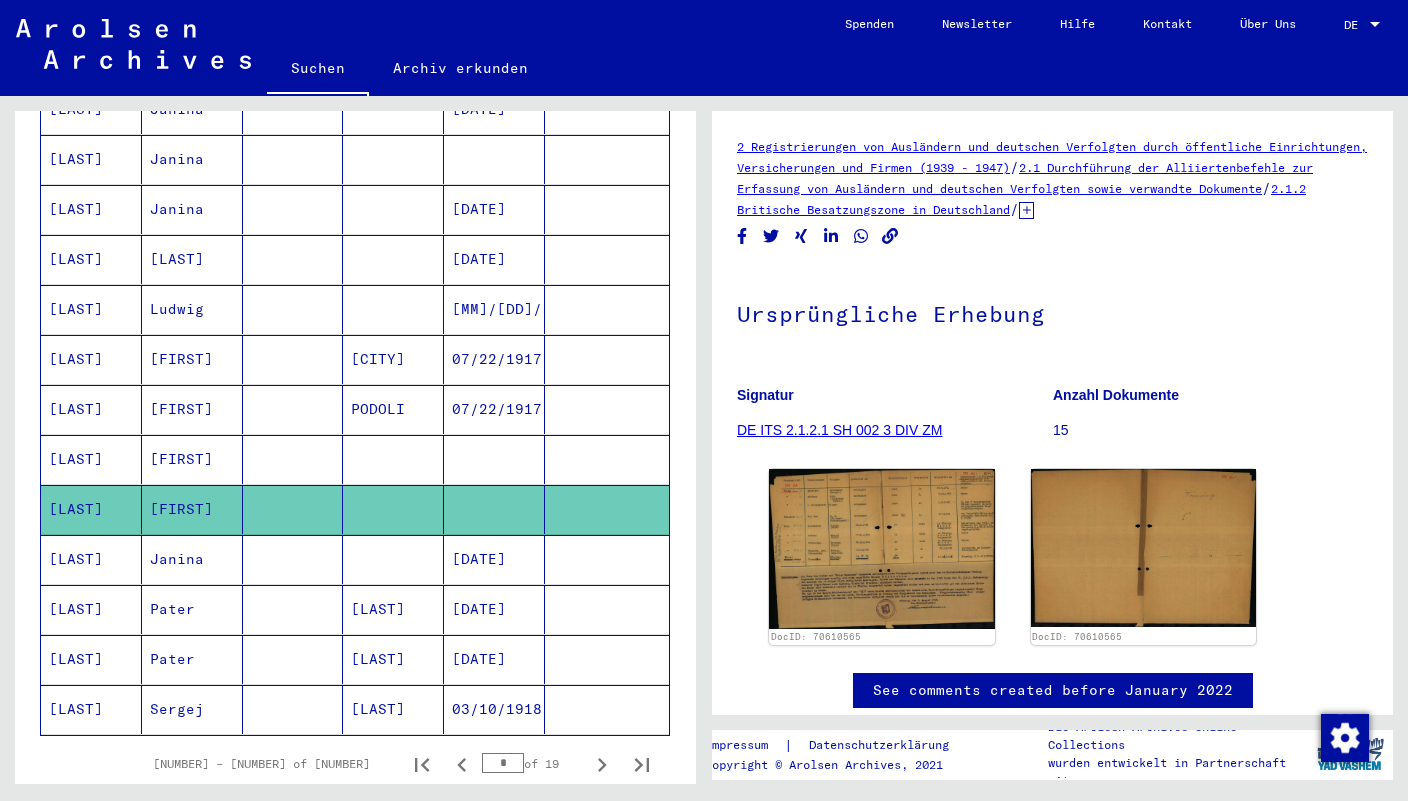 scroll, scrollTop: 948, scrollLeft: 0, axis: vertical 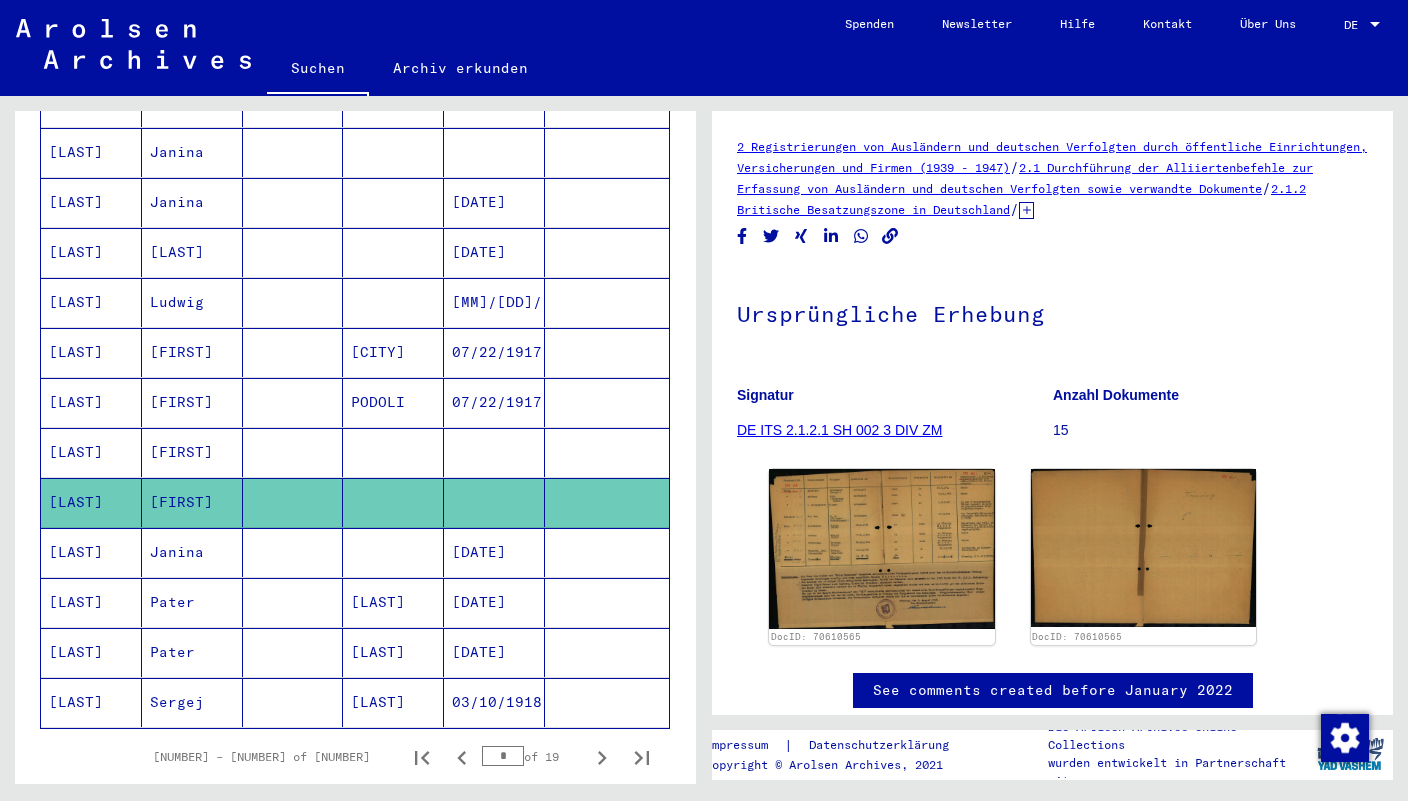 click on "Janina" at bounding box center (192, 602) 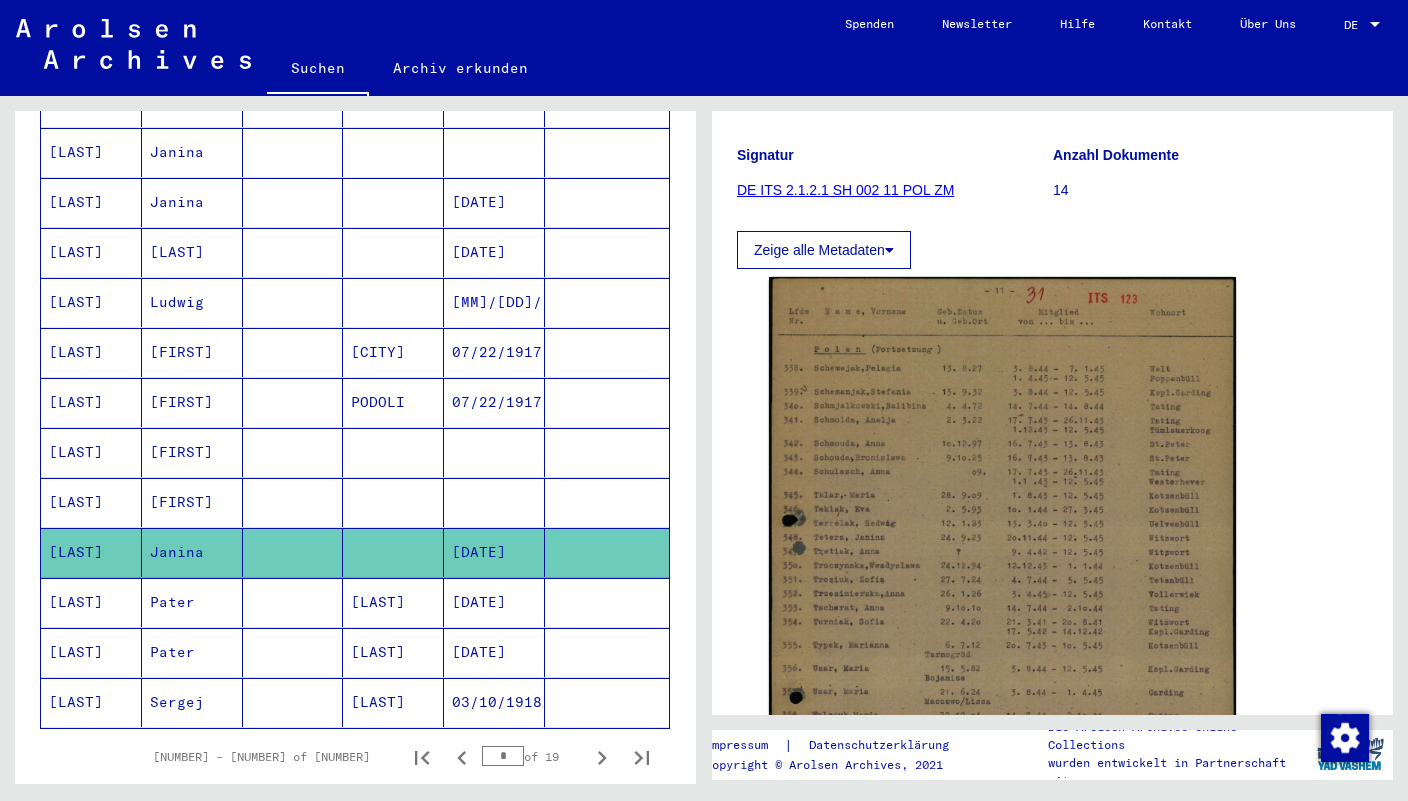 scroll, scrollTop: 396, scrollLeft: 0, axis: vertical 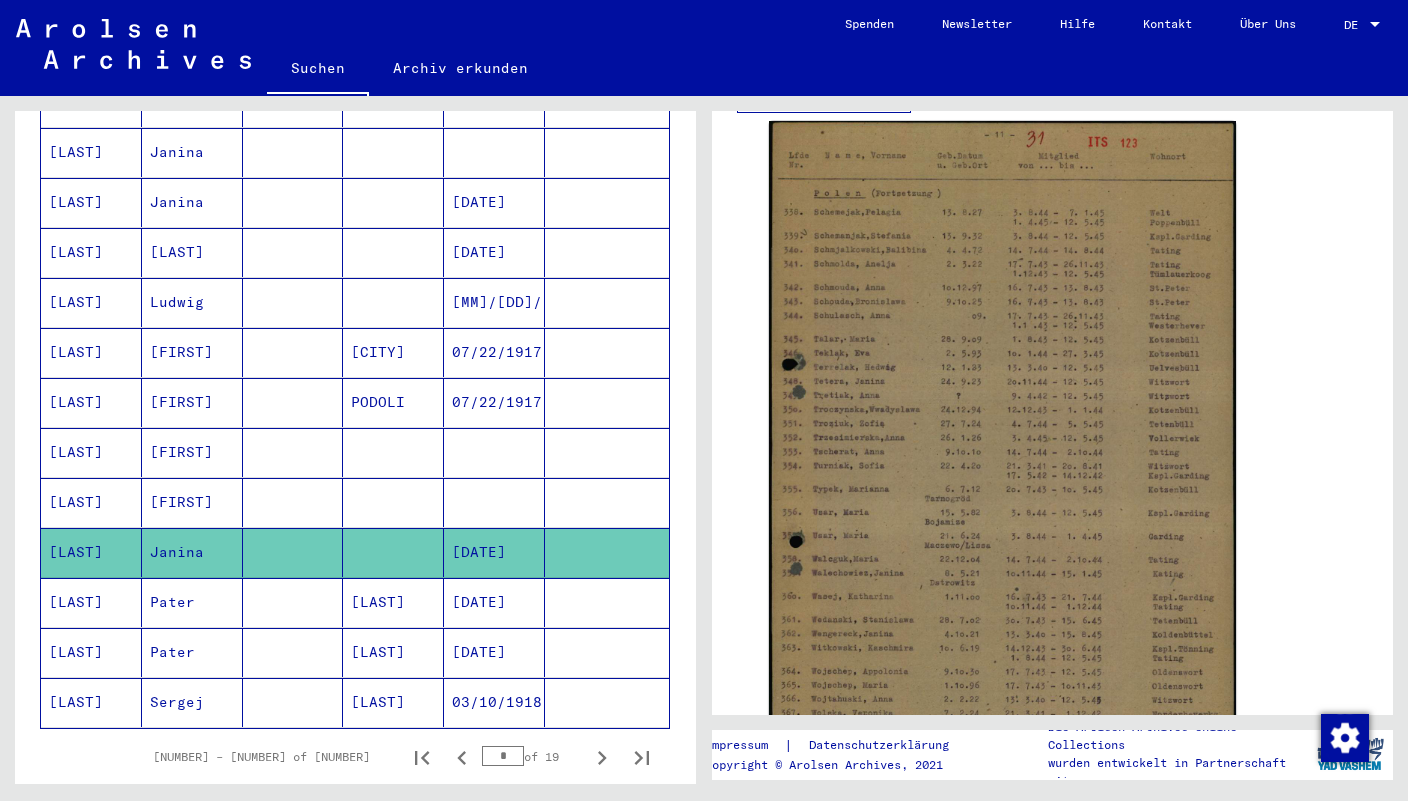 click 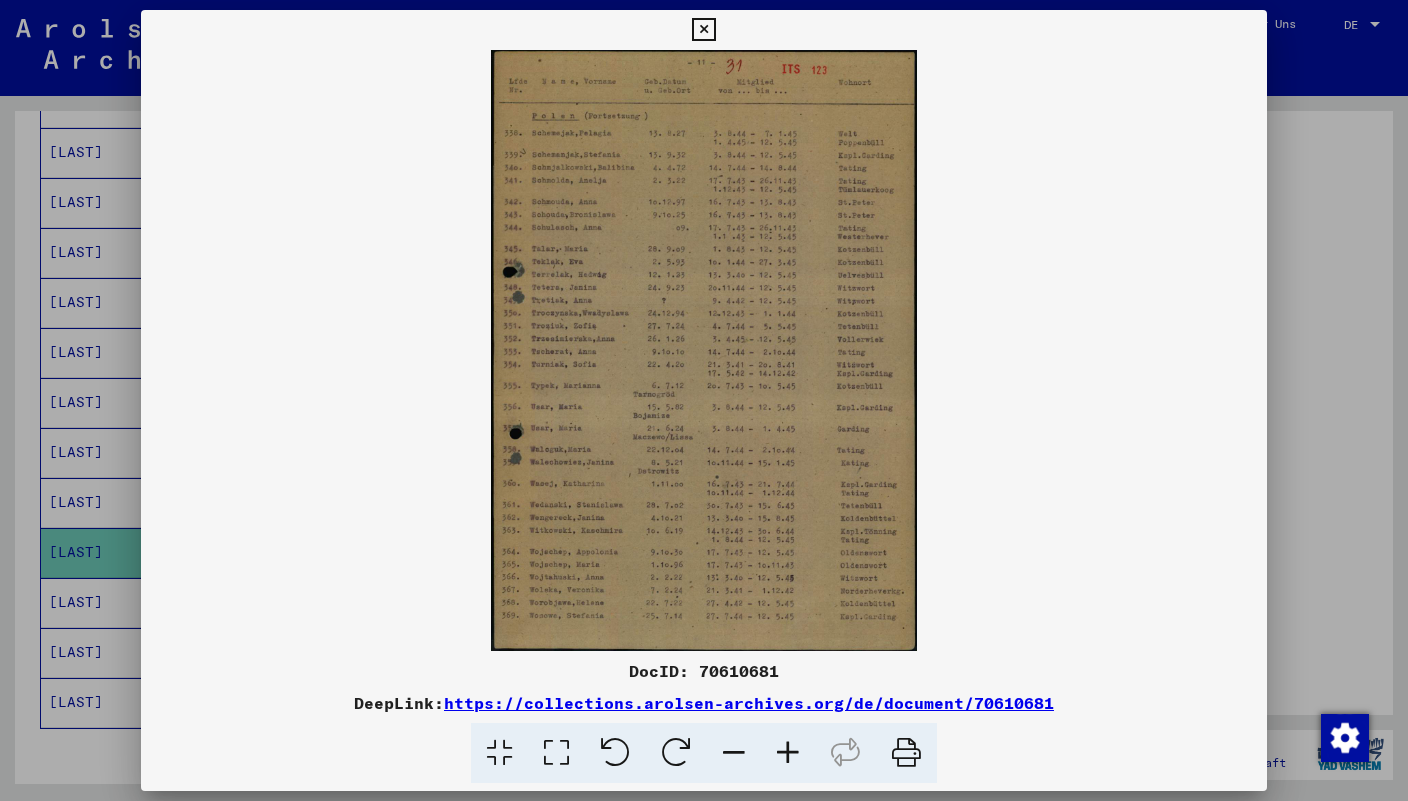 click at bounding box center [703, 30] 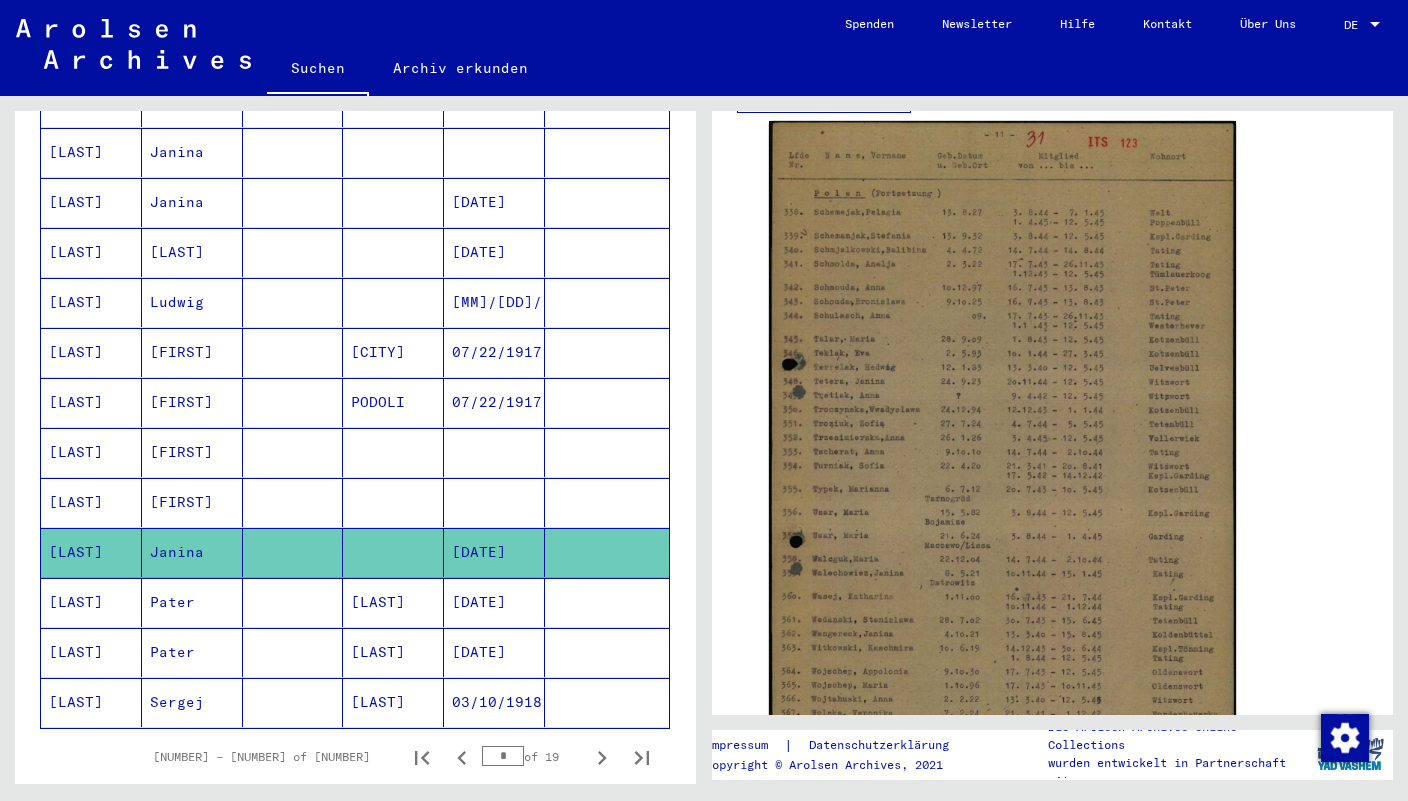 click on "Pater" at bounding box center (192, 652) 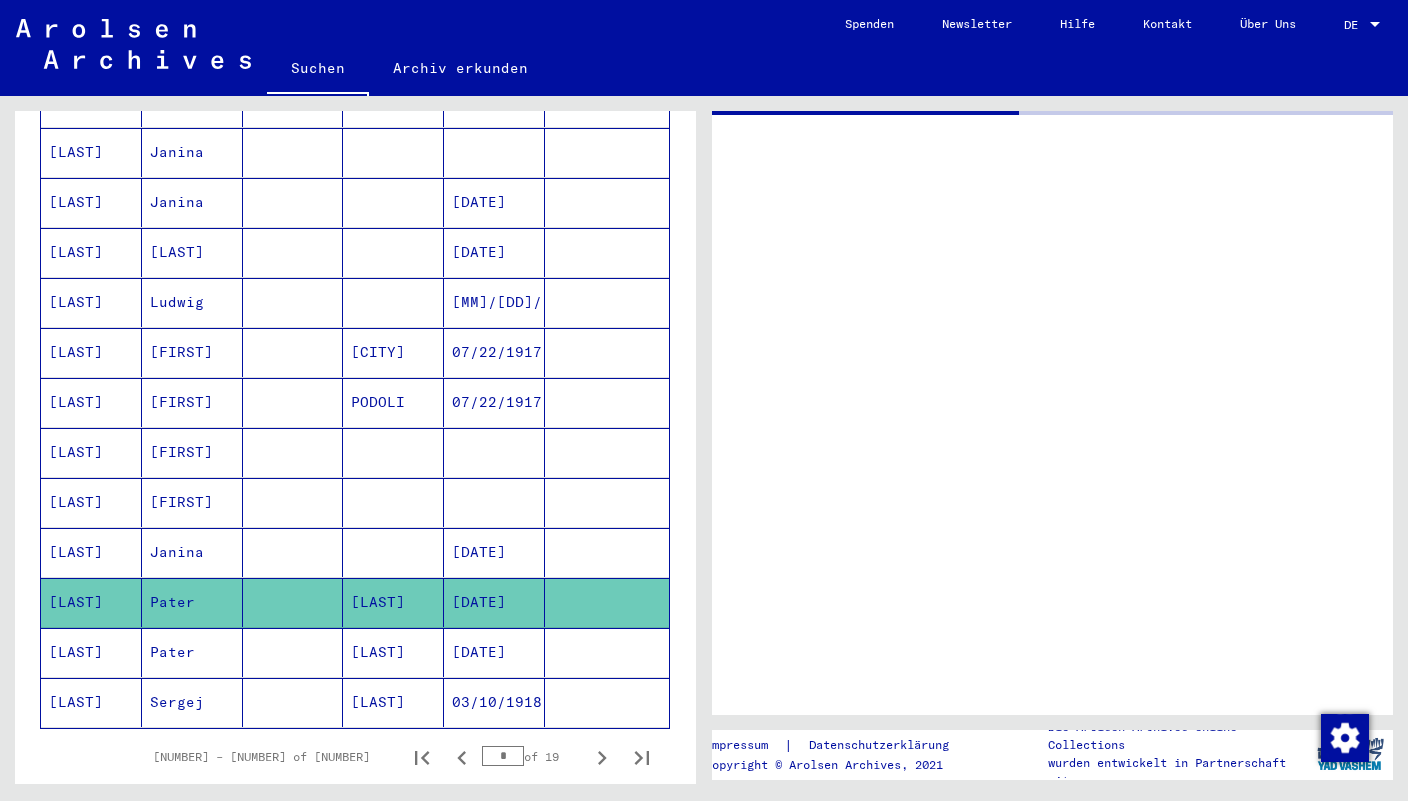 scroll, scrollTop: 0, scrollLeft: 0, axis: both 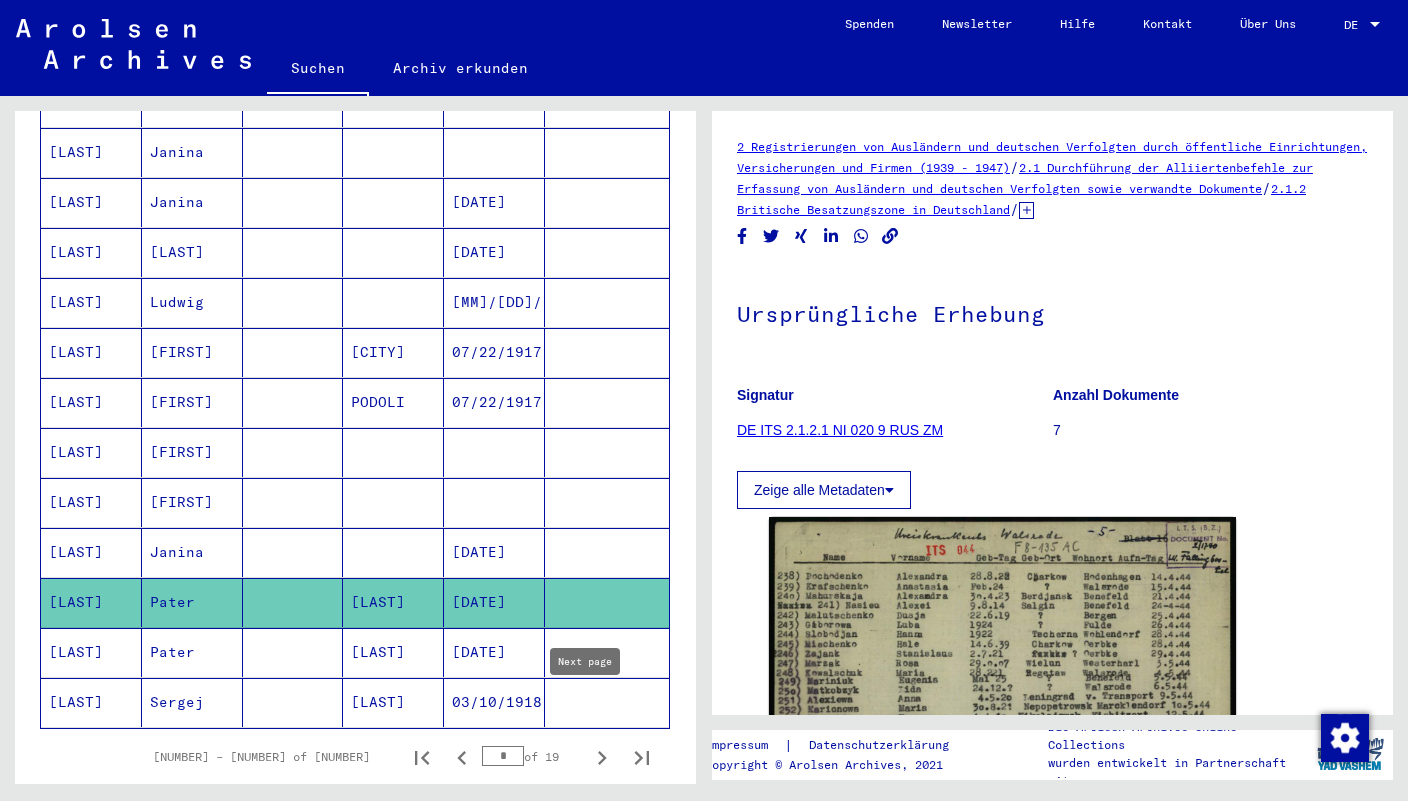 click 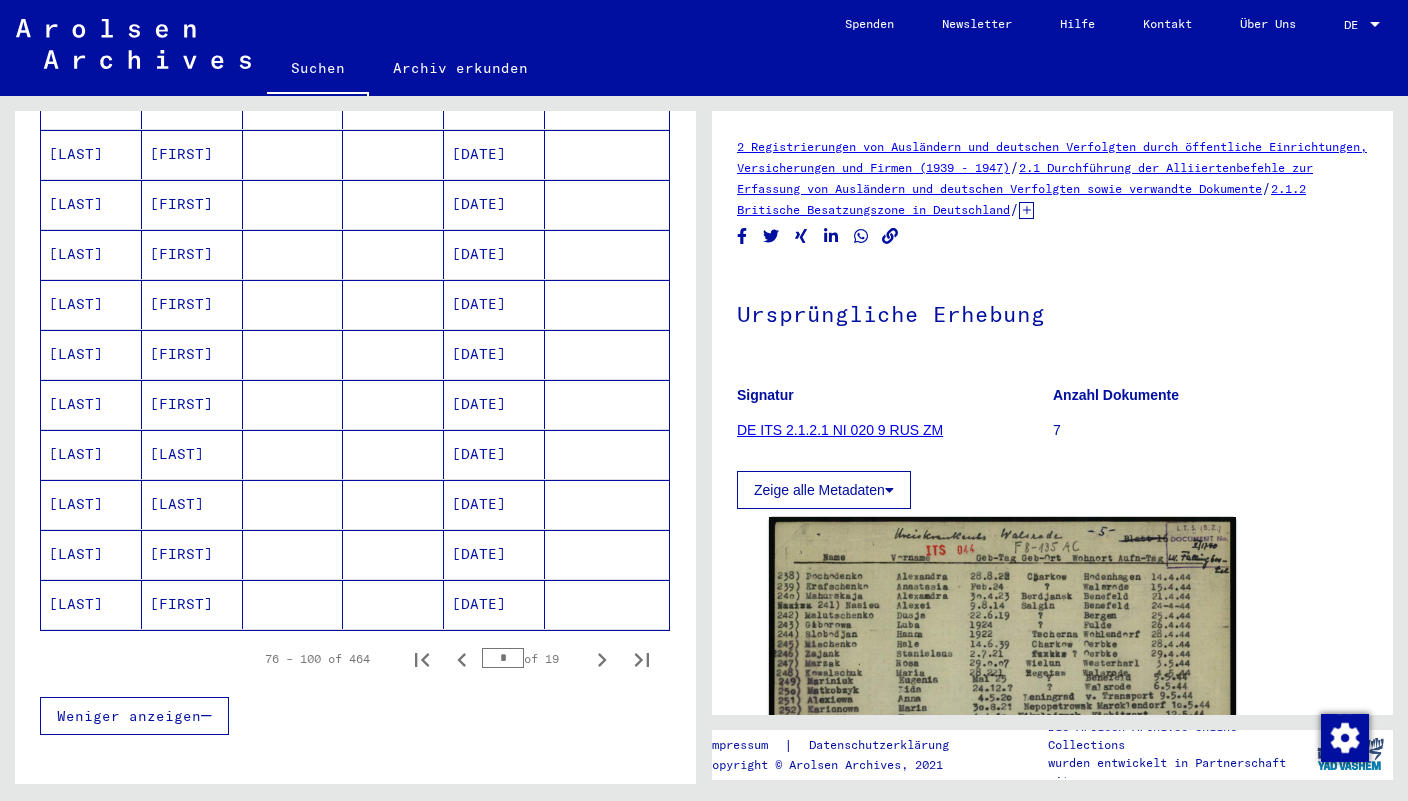 scroll, scrollTop: 1109, scrollLeft: 0, axis: vertical 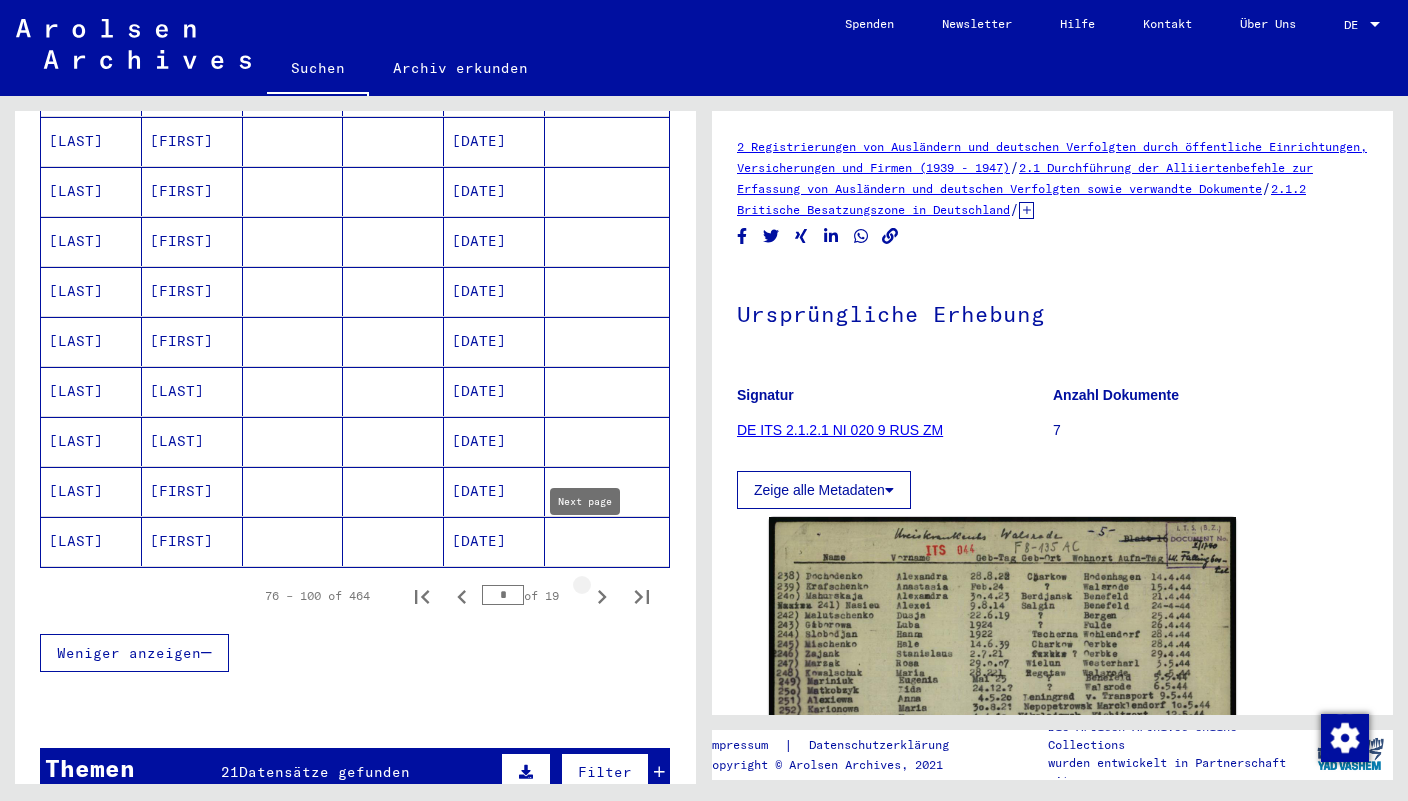 click 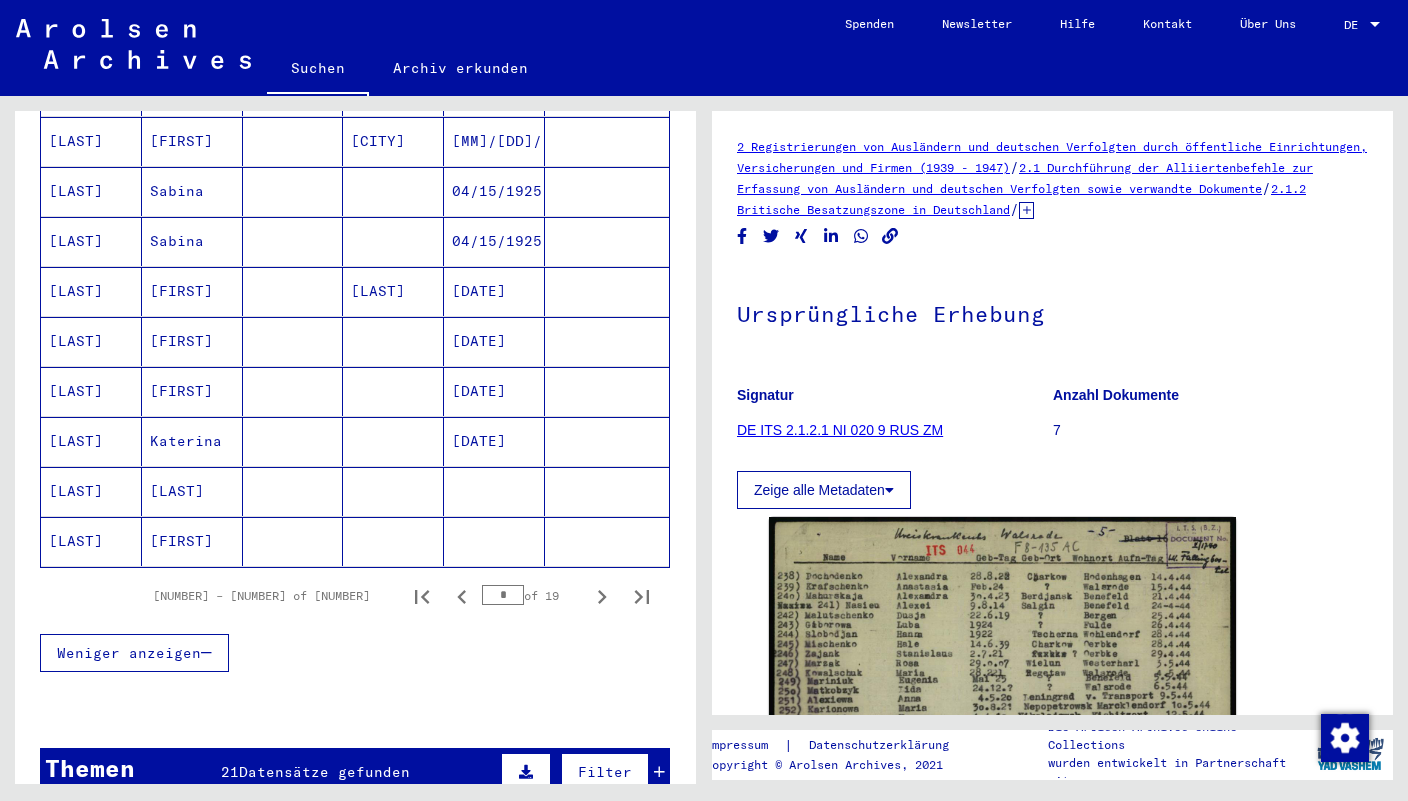 click on "[DATE]" at bounding box center [494, 491] 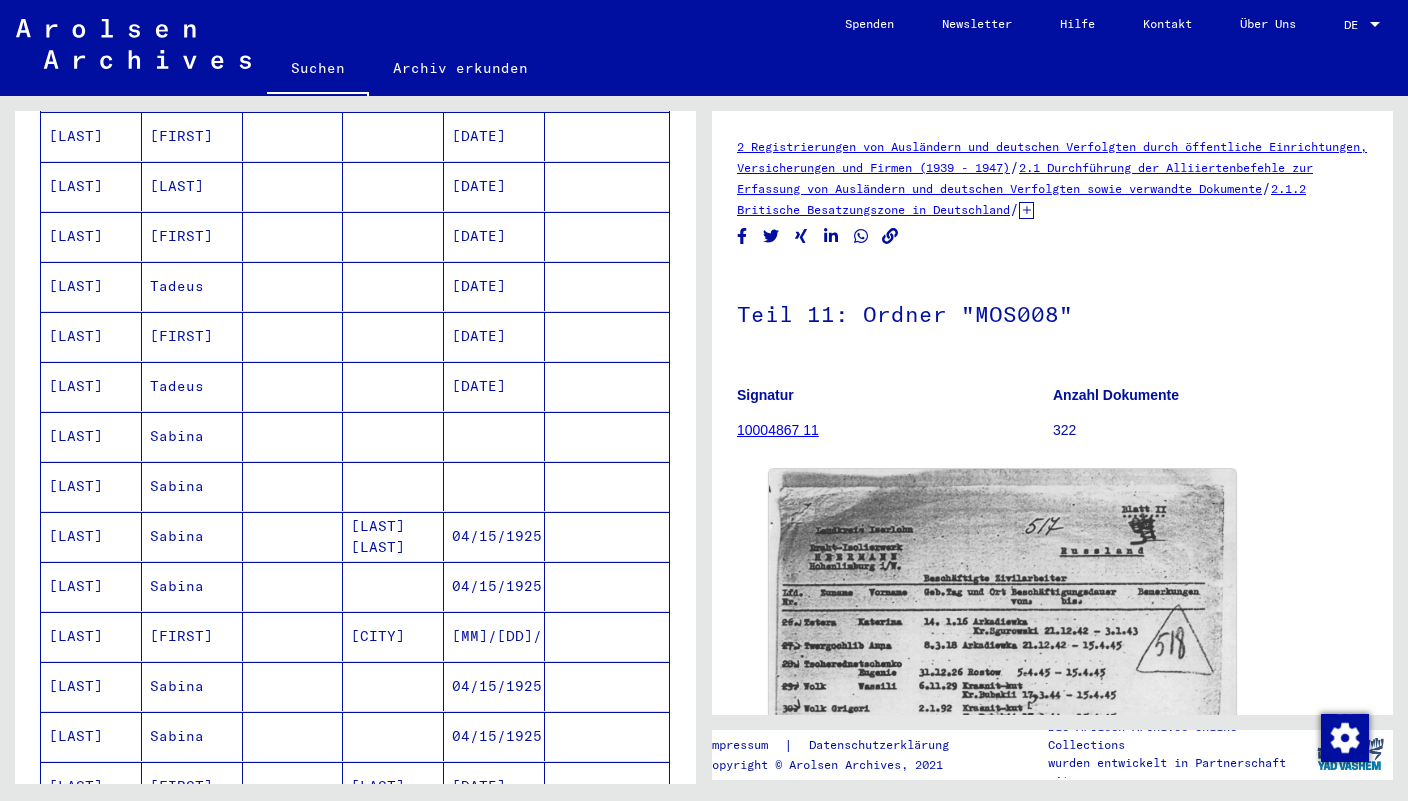 scroll, scrollTop: 496, scrollLeft: 0, axis: vertical 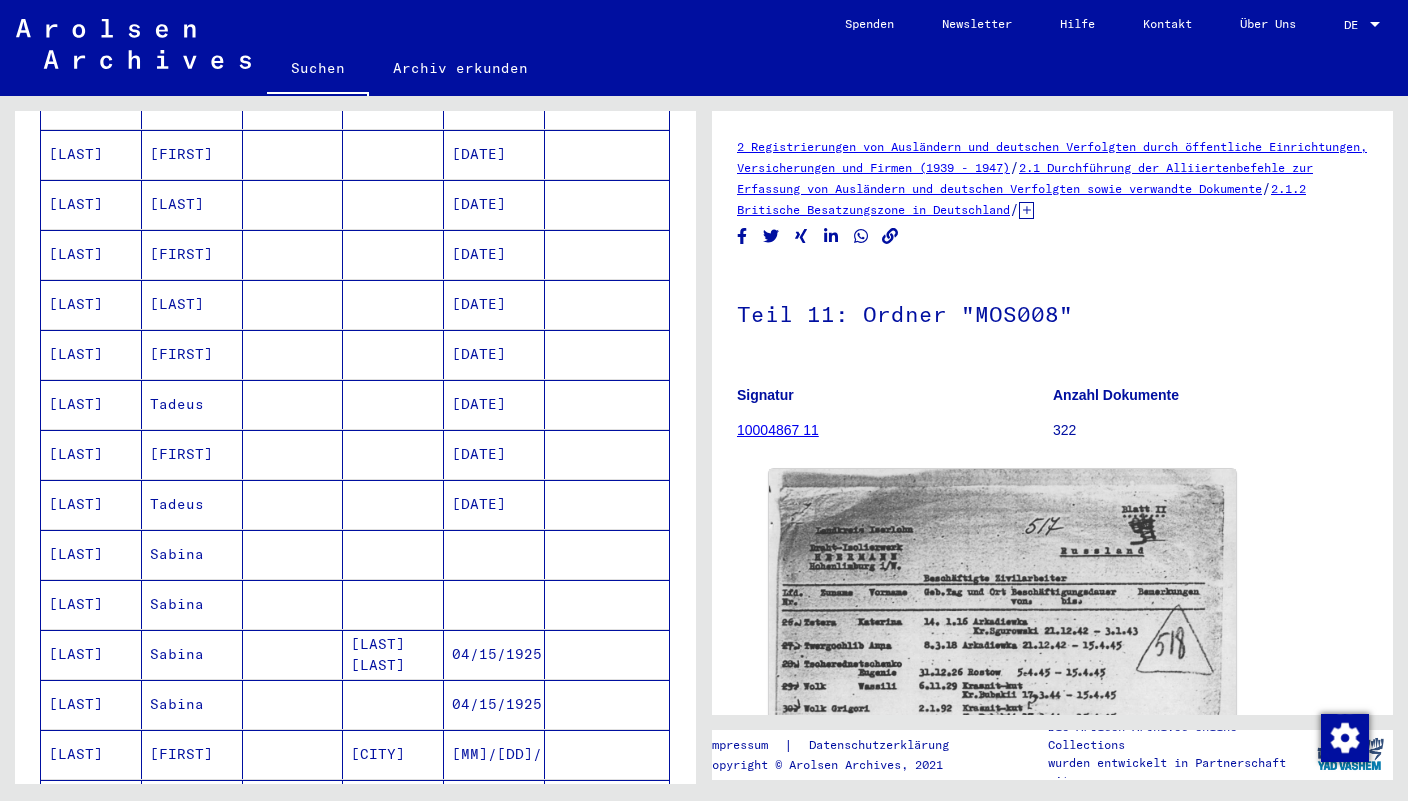 click on "Tadeus" at bounding box center (192, 454) 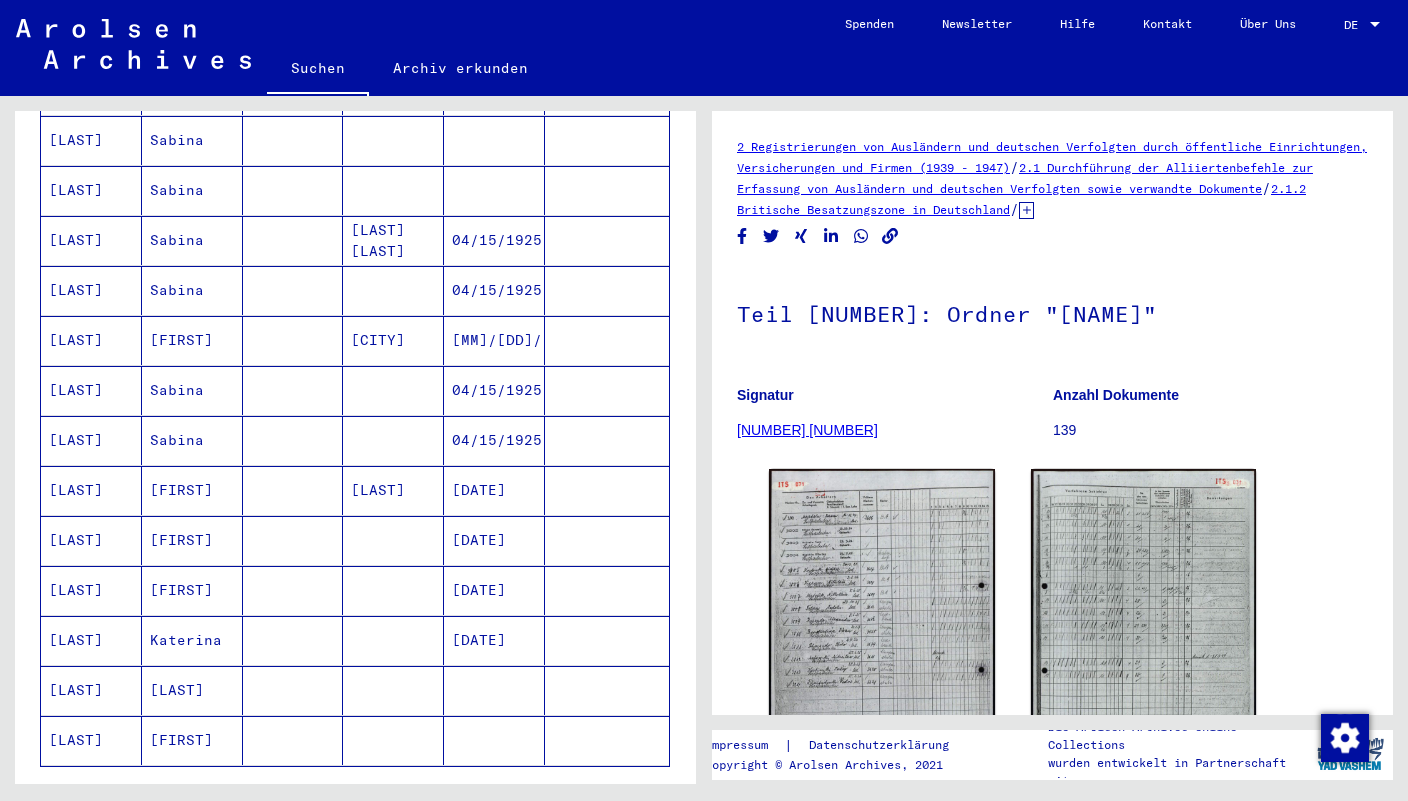 scroll, scrollTop: 997, scrollLeft: 0, axis: vertical 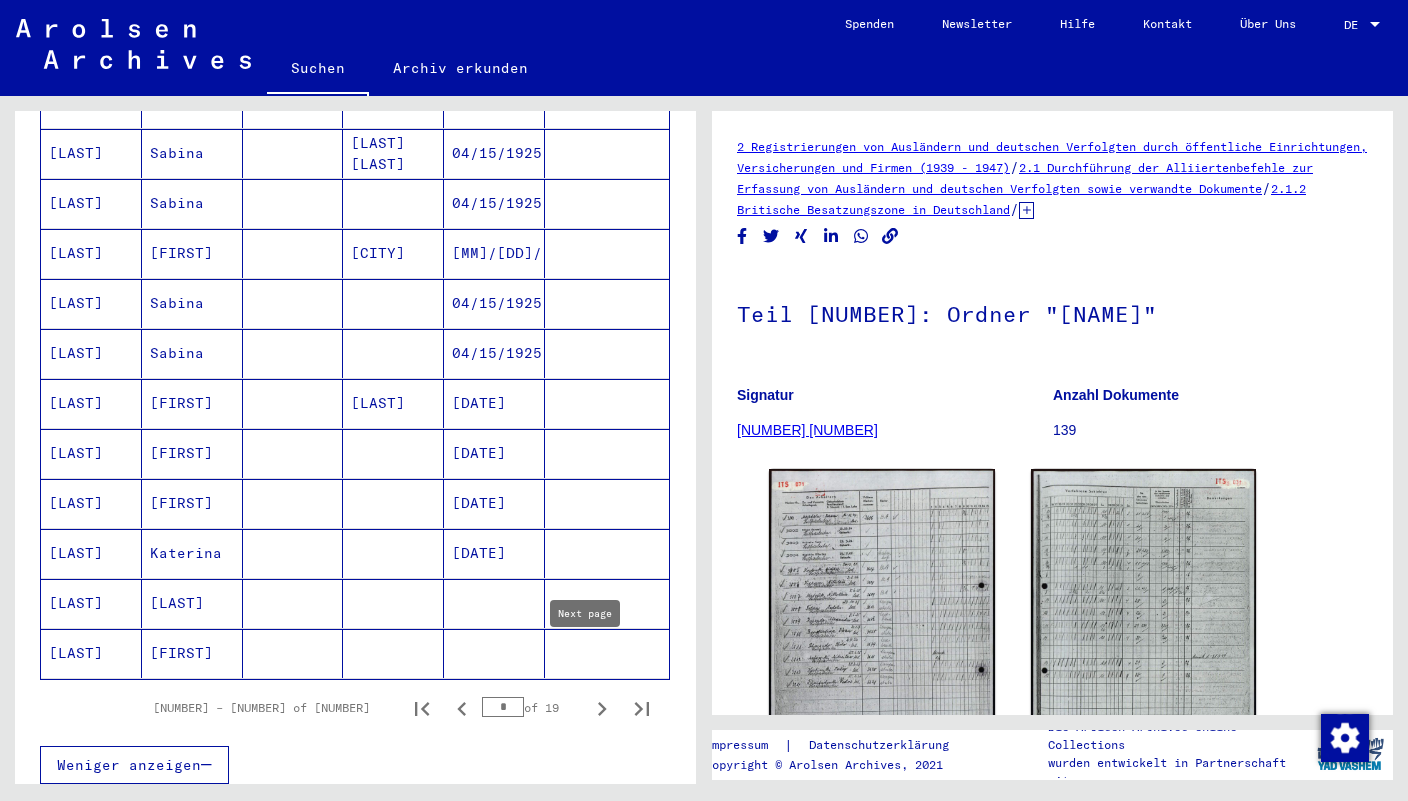 click 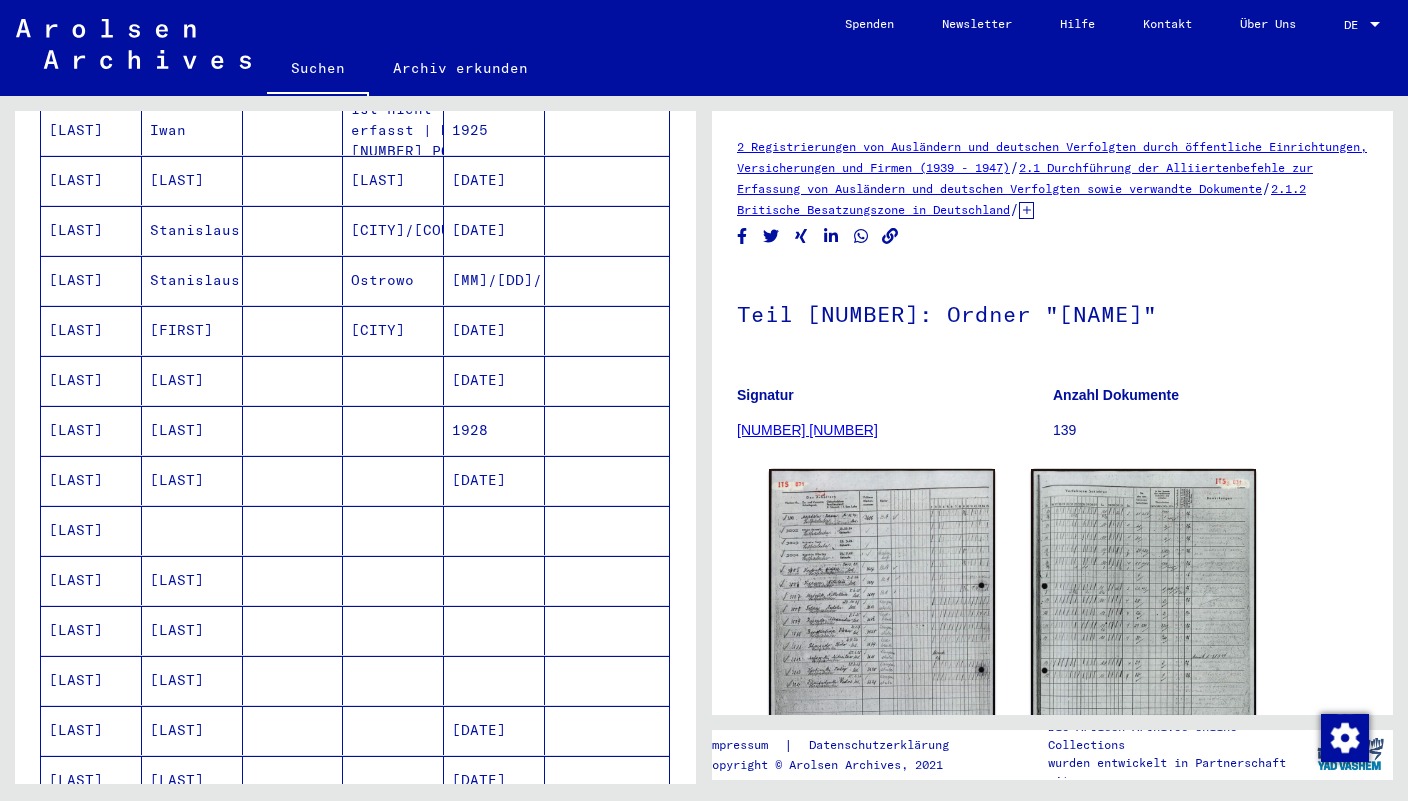 scroll, scrollTop: 404, scrollLeft: 0, axis: vertical 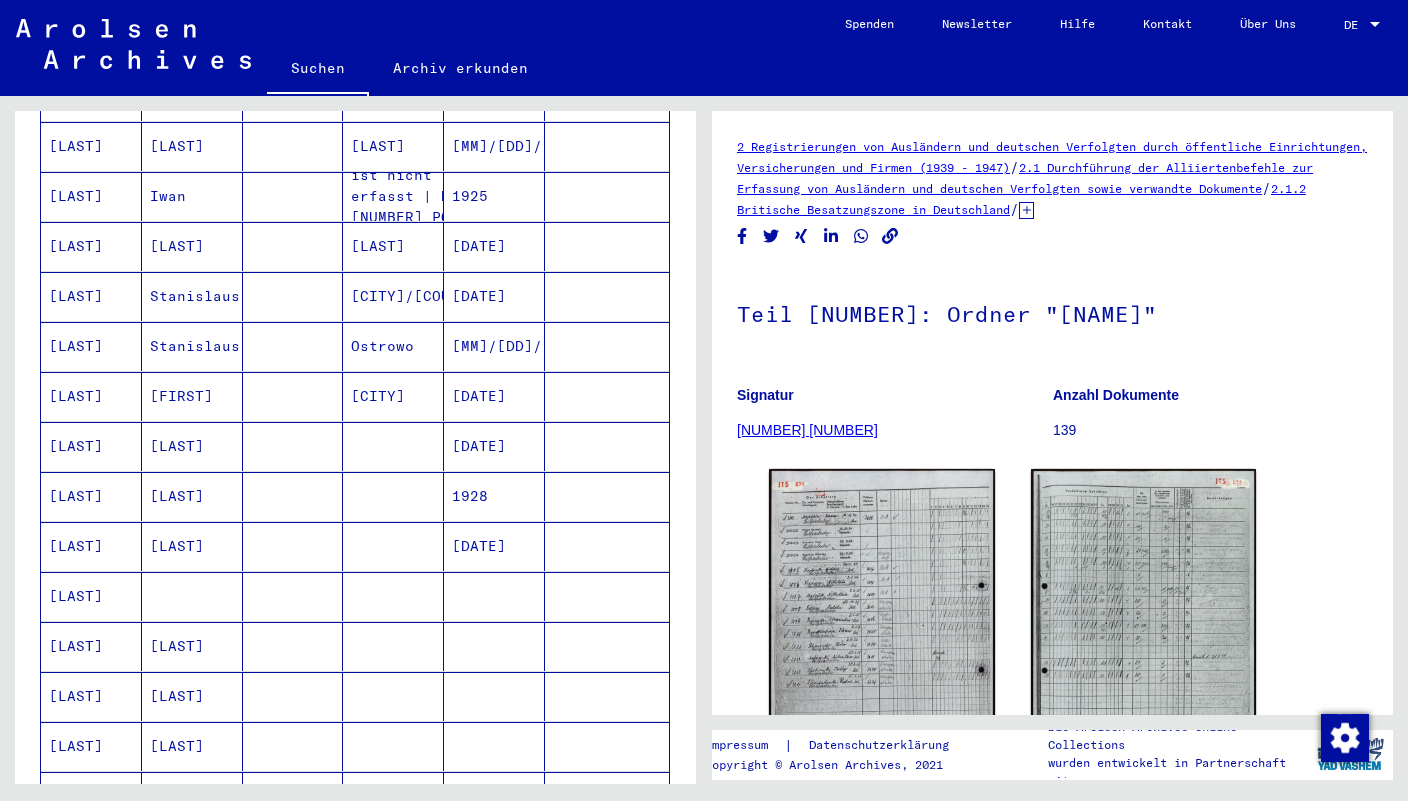 click on "[LAST]" at bounding box center (91, 646) 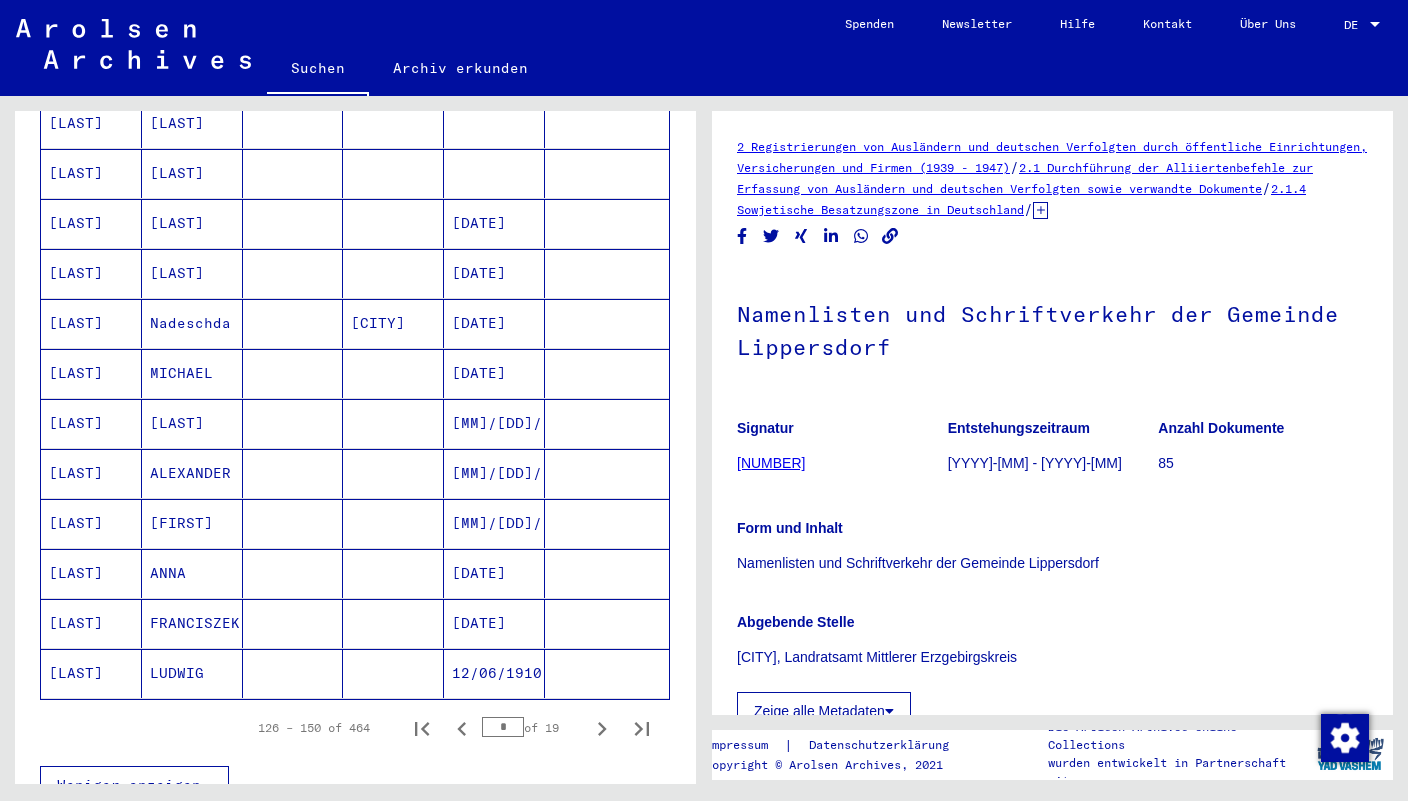 scroll, scrollTop: 1218, scrollLeft: 0, axis: vertical 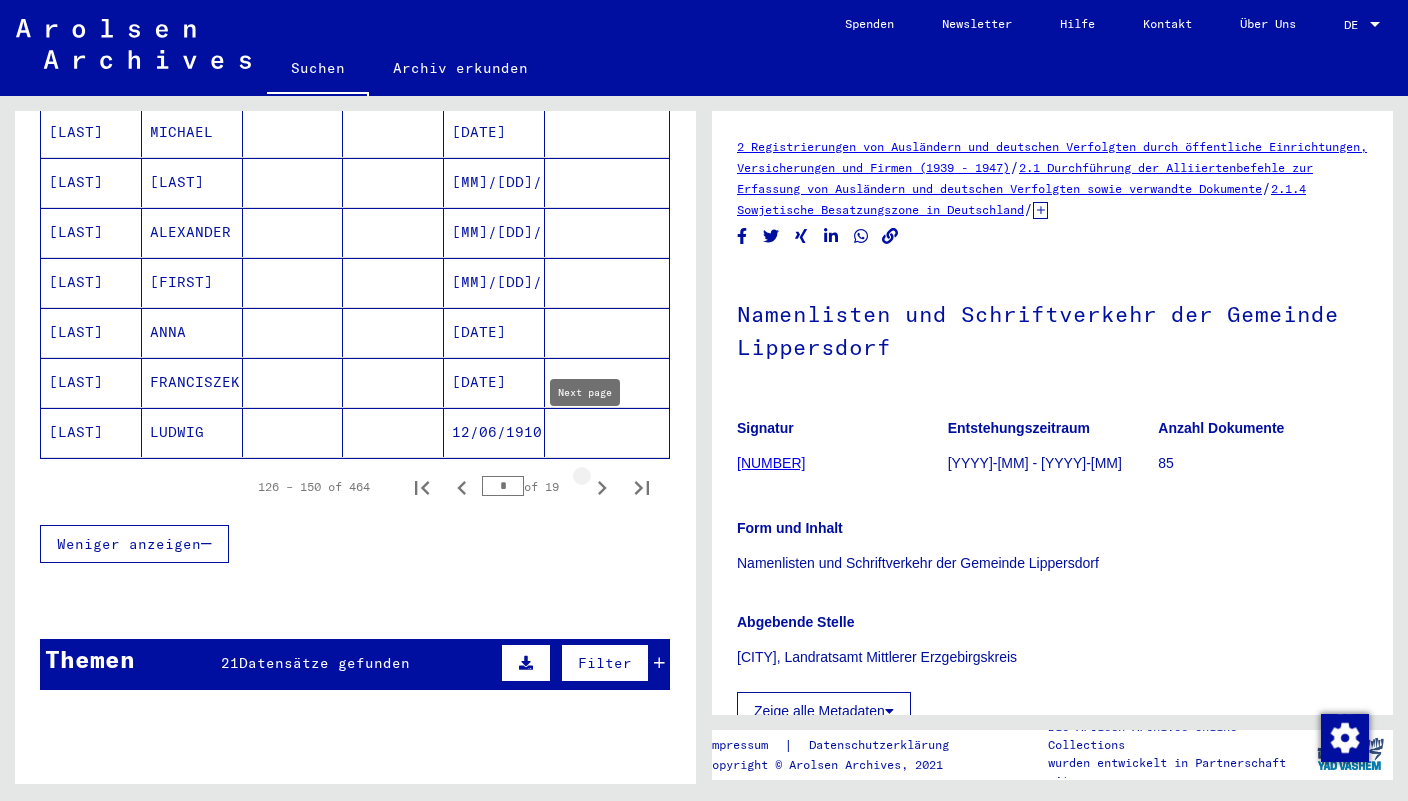 click 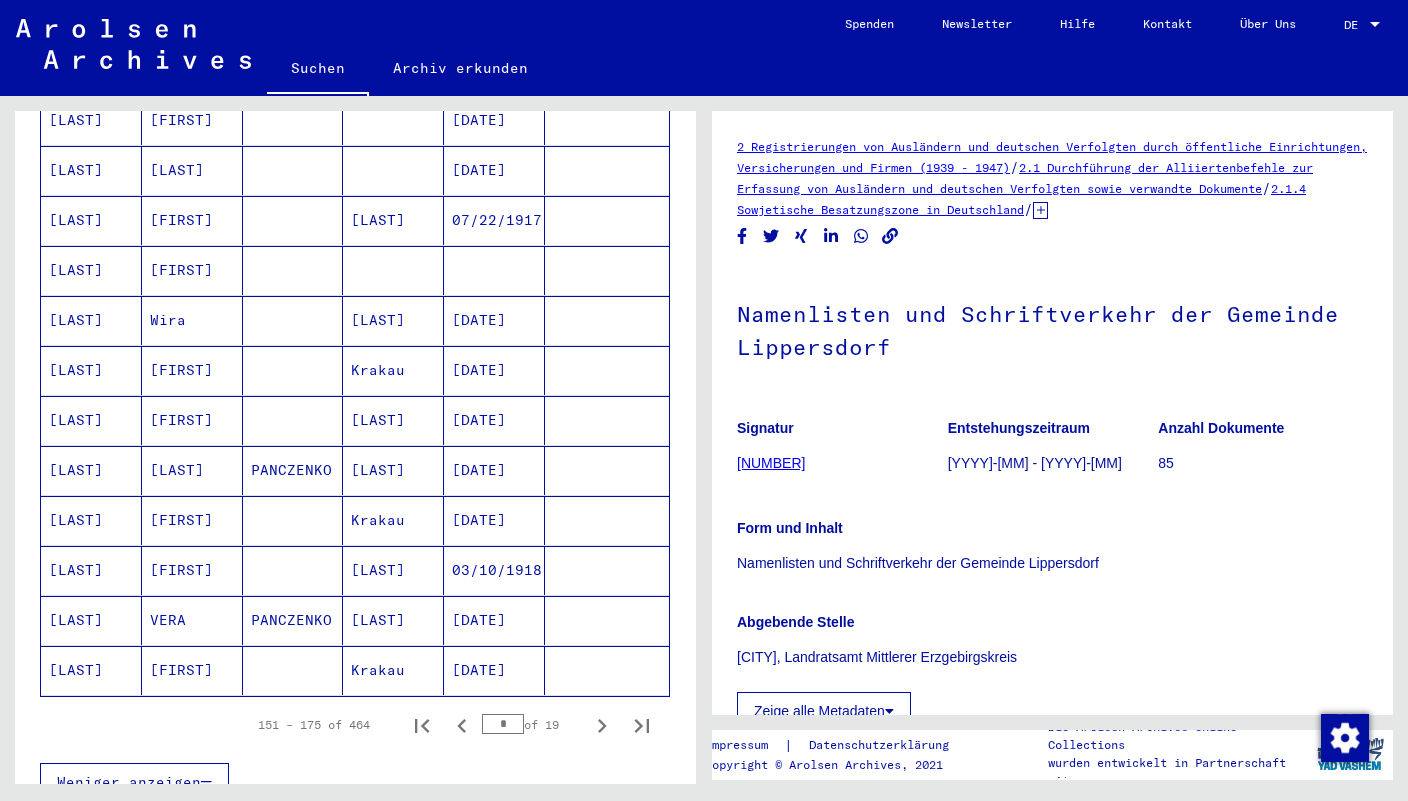 scroll, scrollTop: 931, scrollLeft: 0, axis: vertical 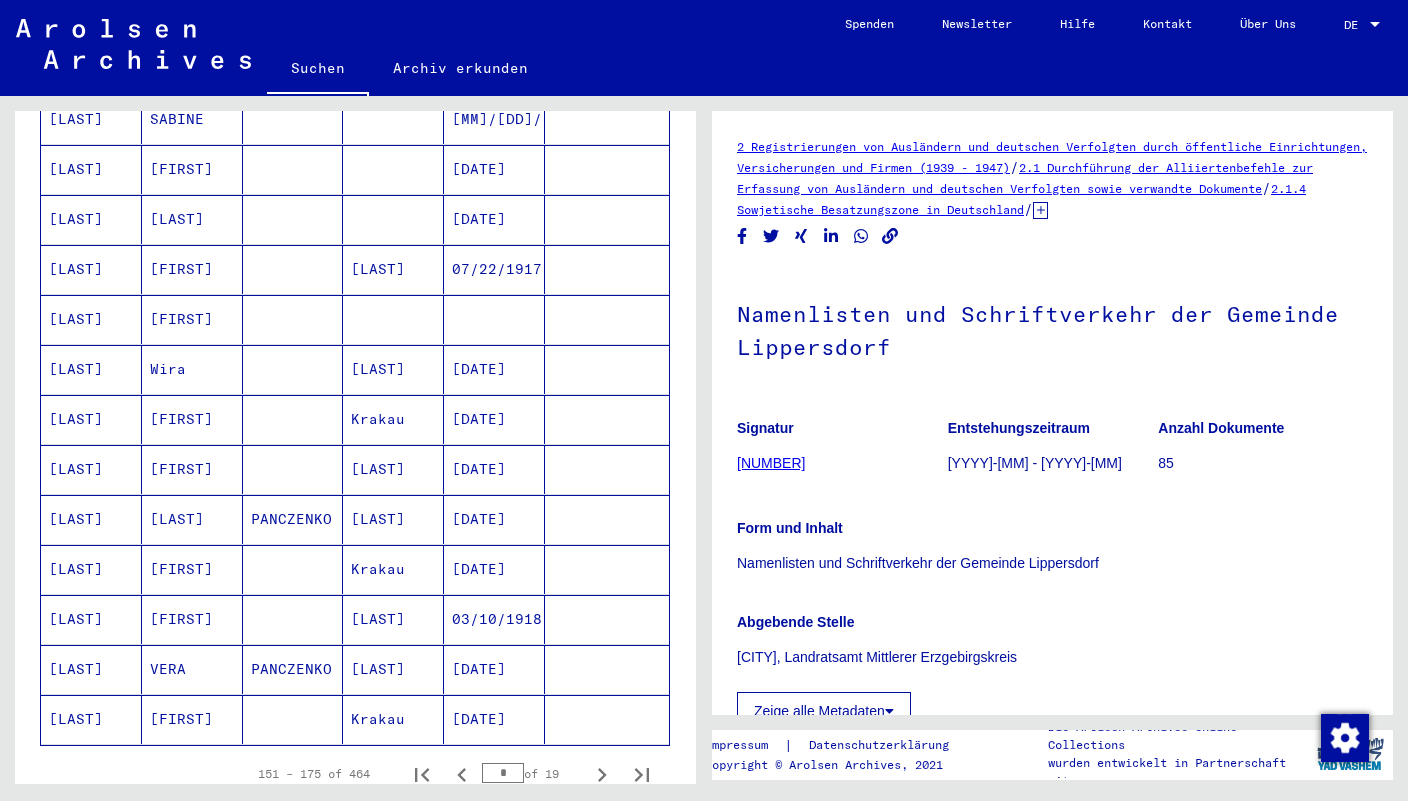 click on "[FIRST]" at bounding box center [192, 469] 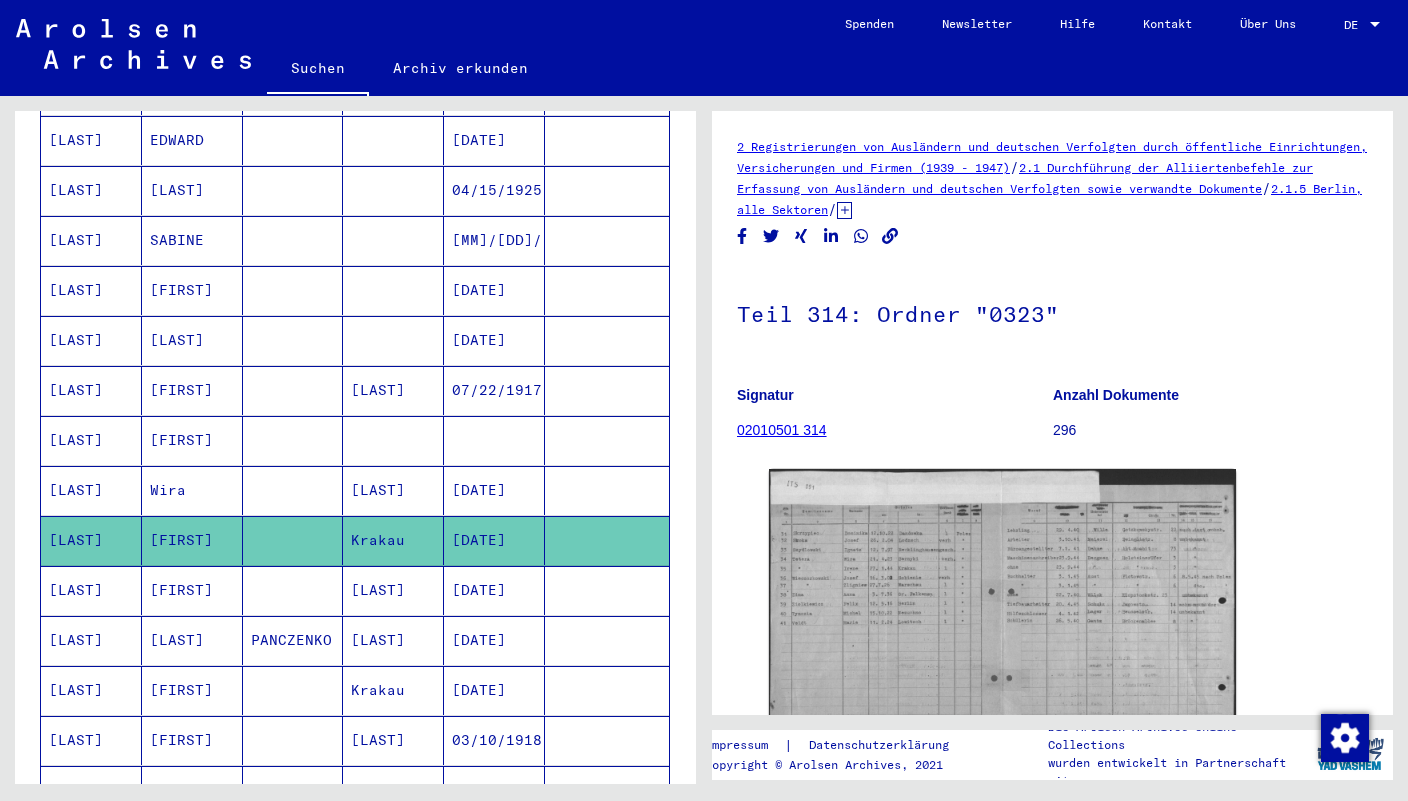 scroll, scrollTop: 572, scrollLeft: 0, axis: vertical 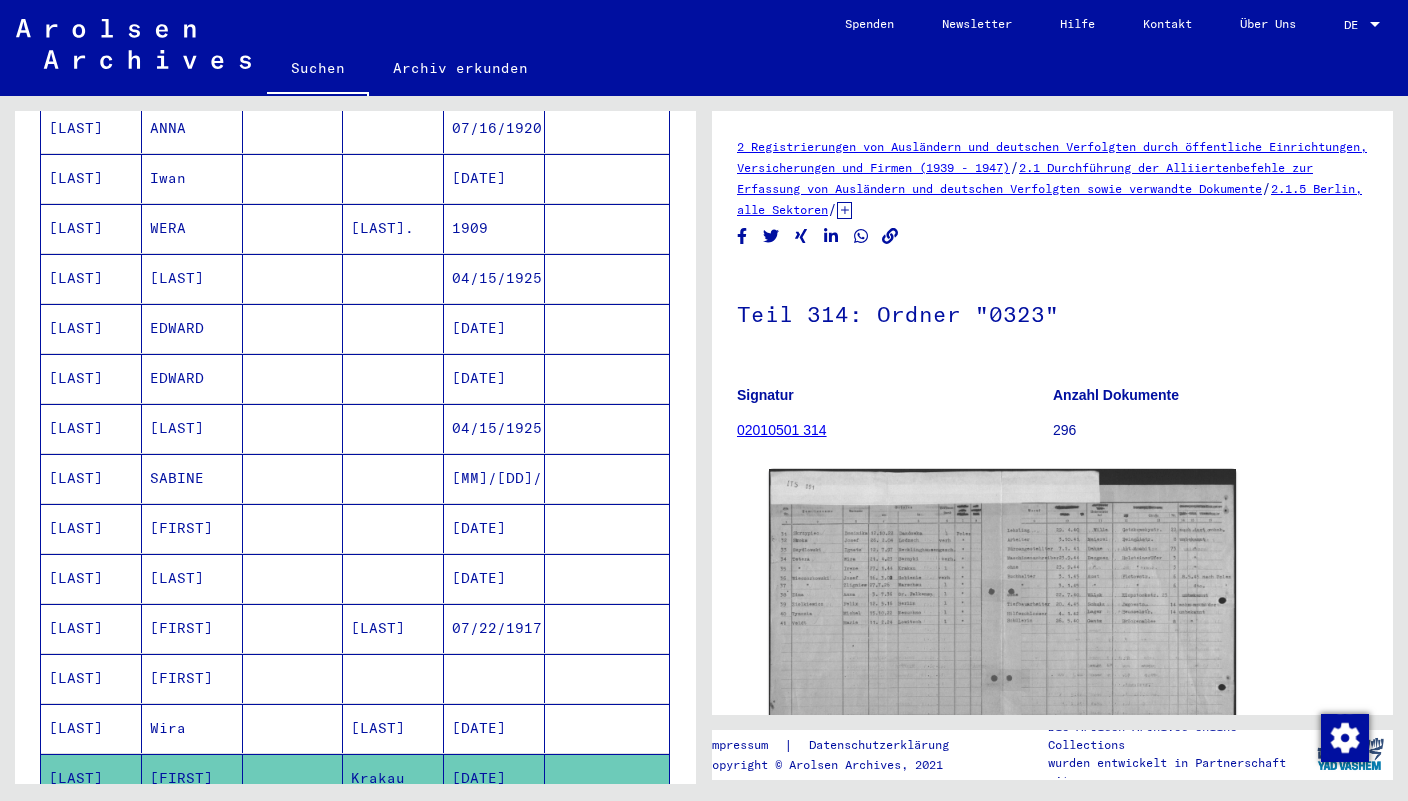 click on "EDWARD" at bounding box center (192, 428) 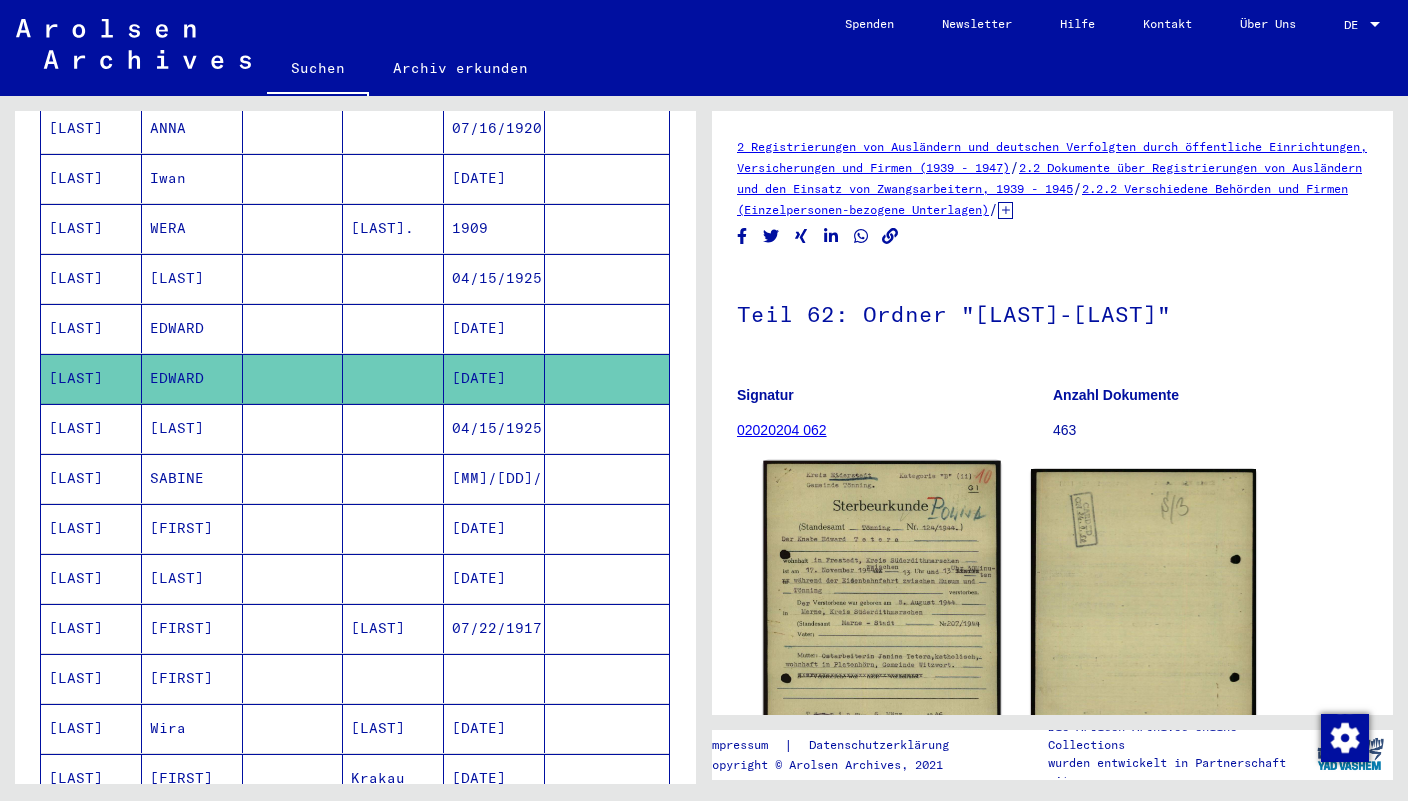 click 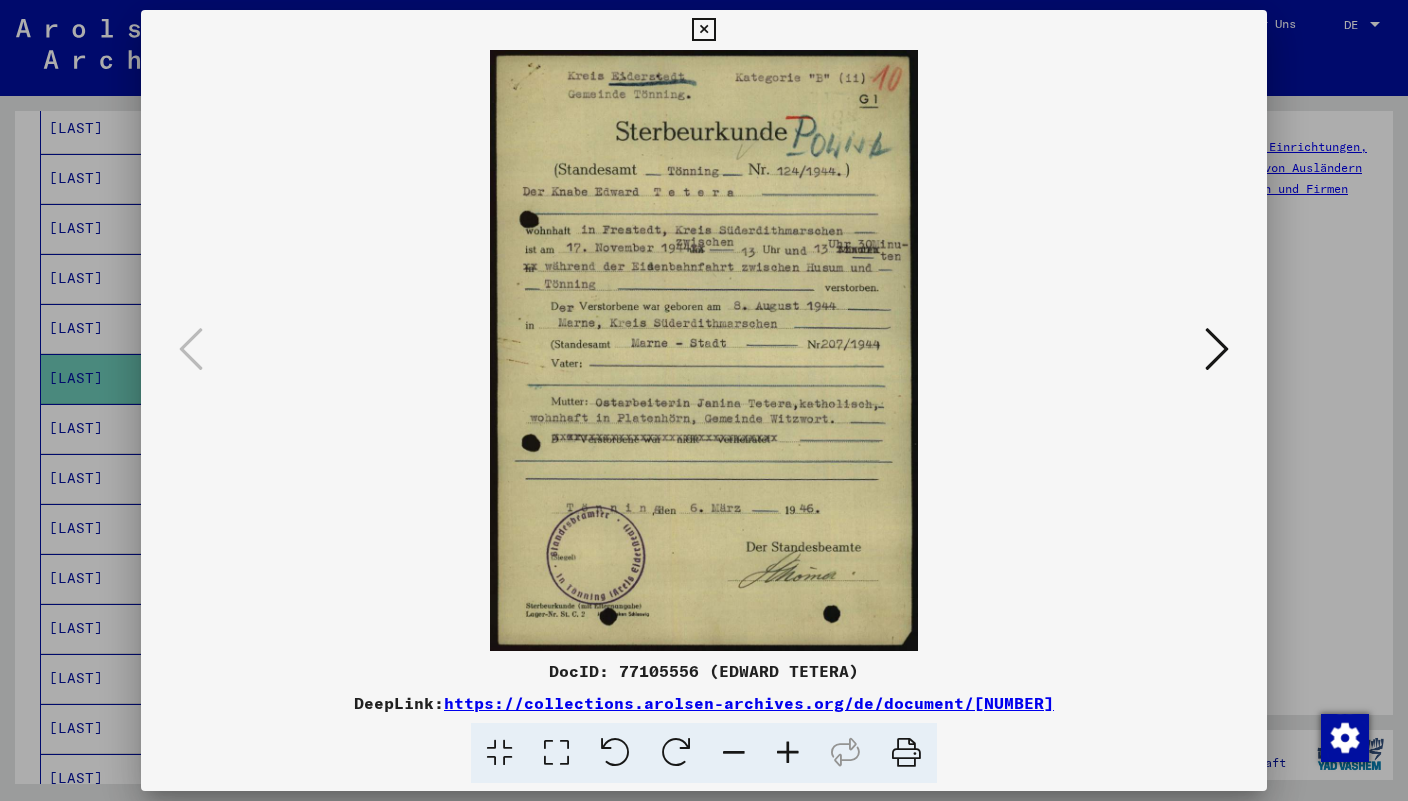 click at bounding box center (1217, 349) 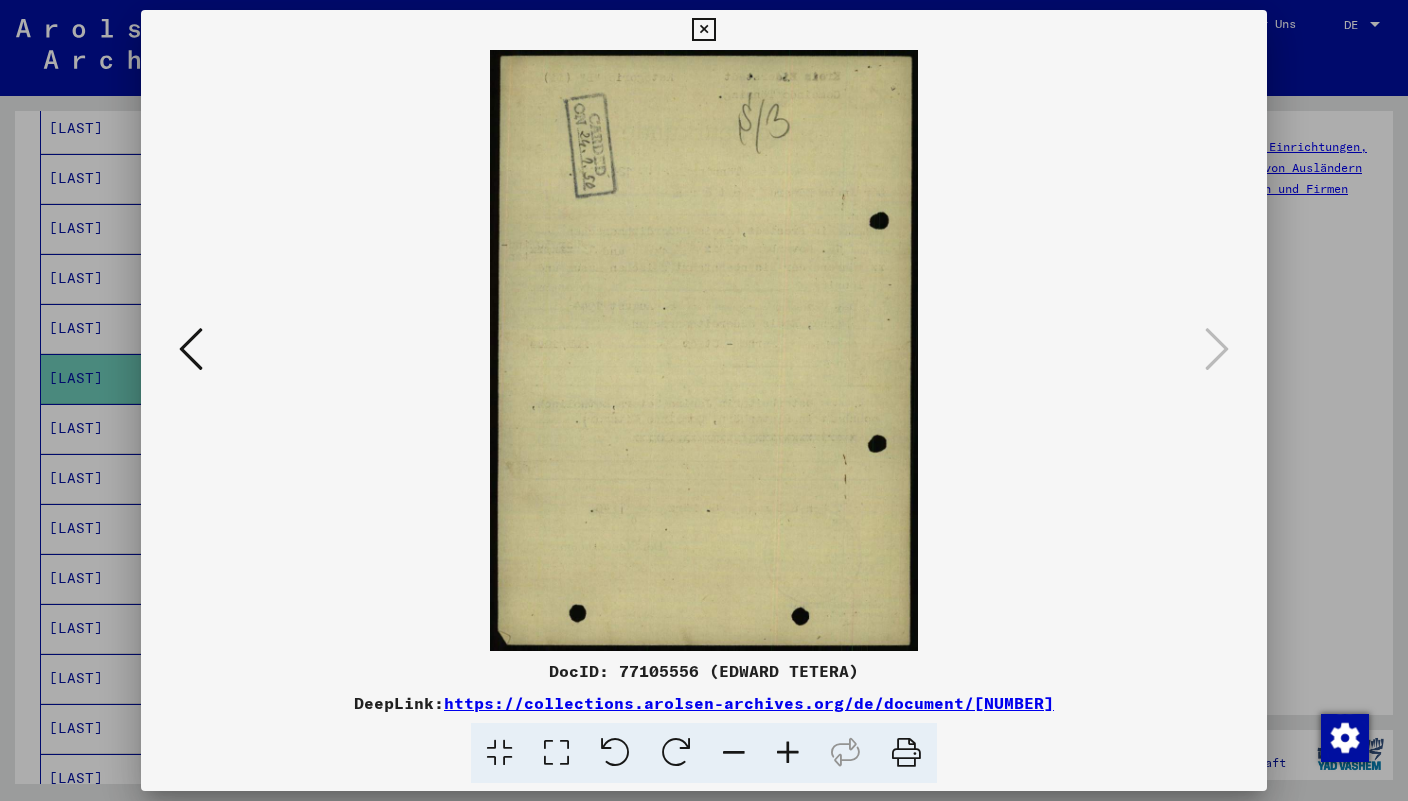 click at bounding box center [703, 30] 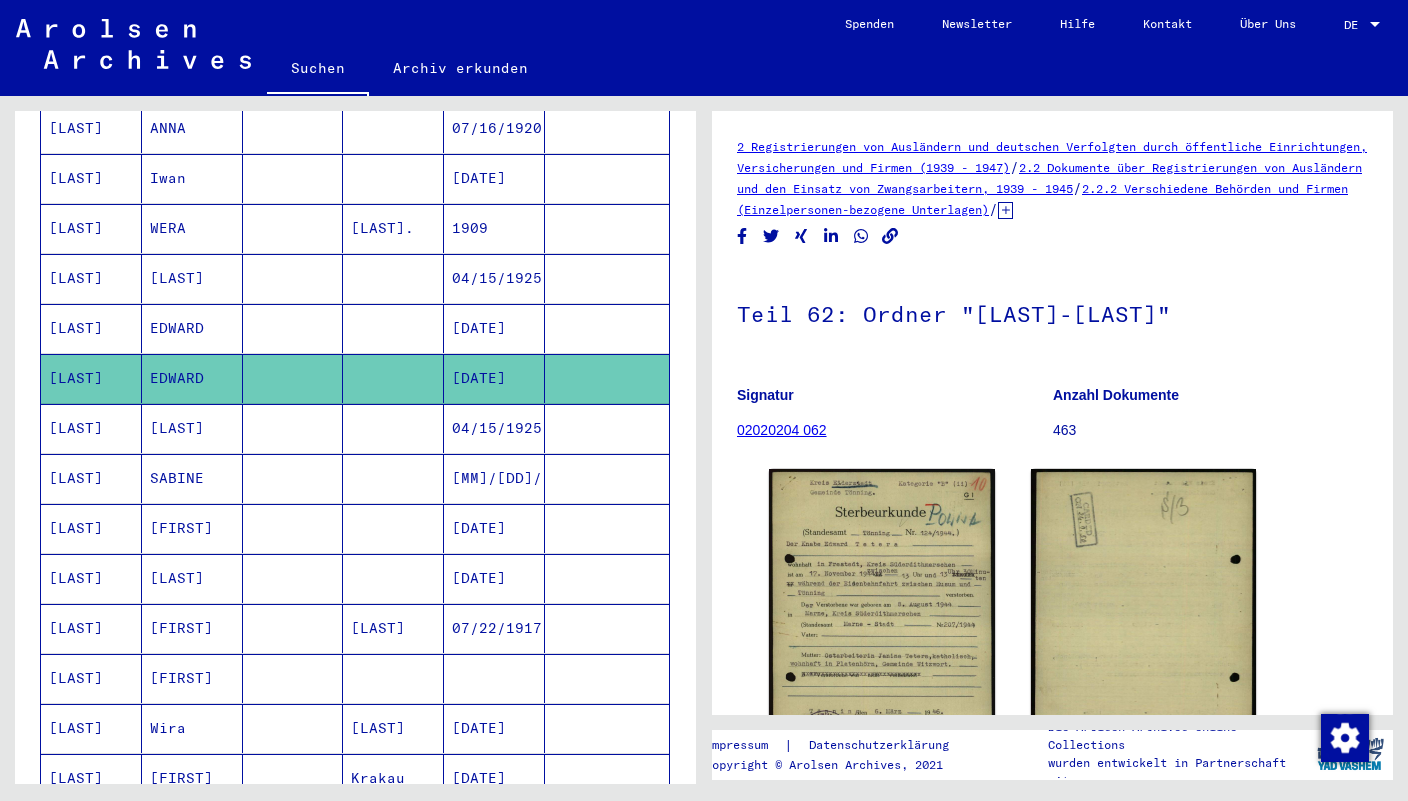 click on "EDWARD" at bounding box center (192, 378) 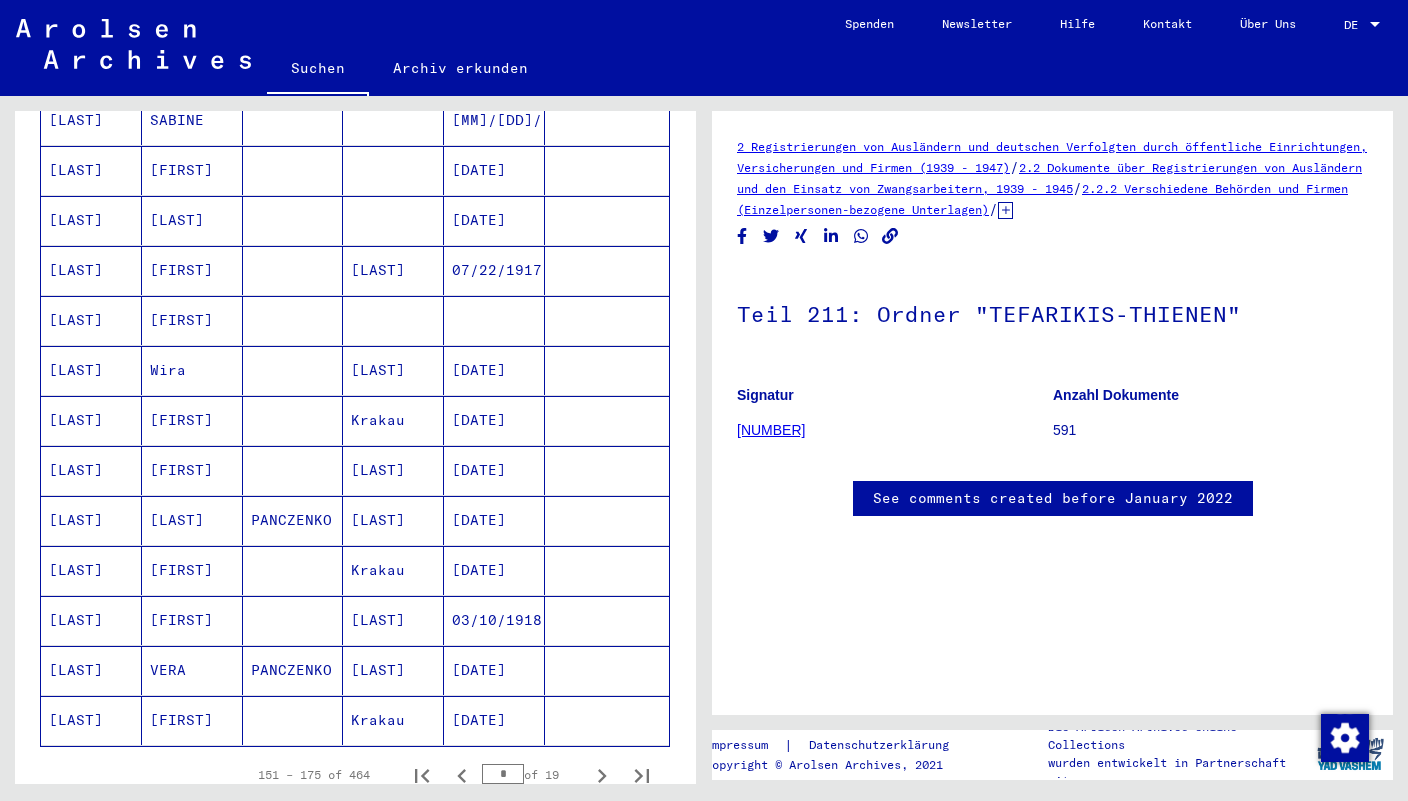 scroll, scrollTop: 935, scrollLeft: 0, axis: vertical 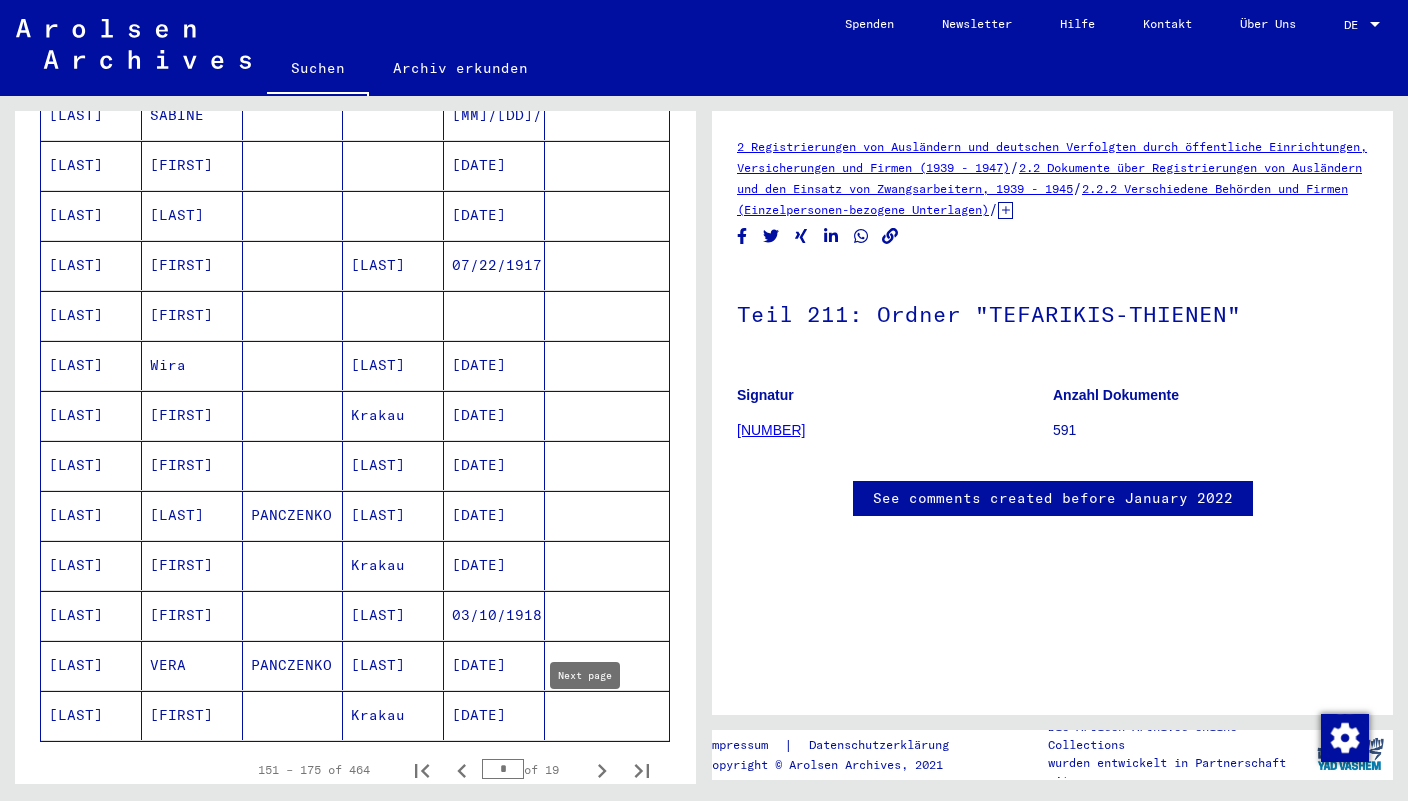 click 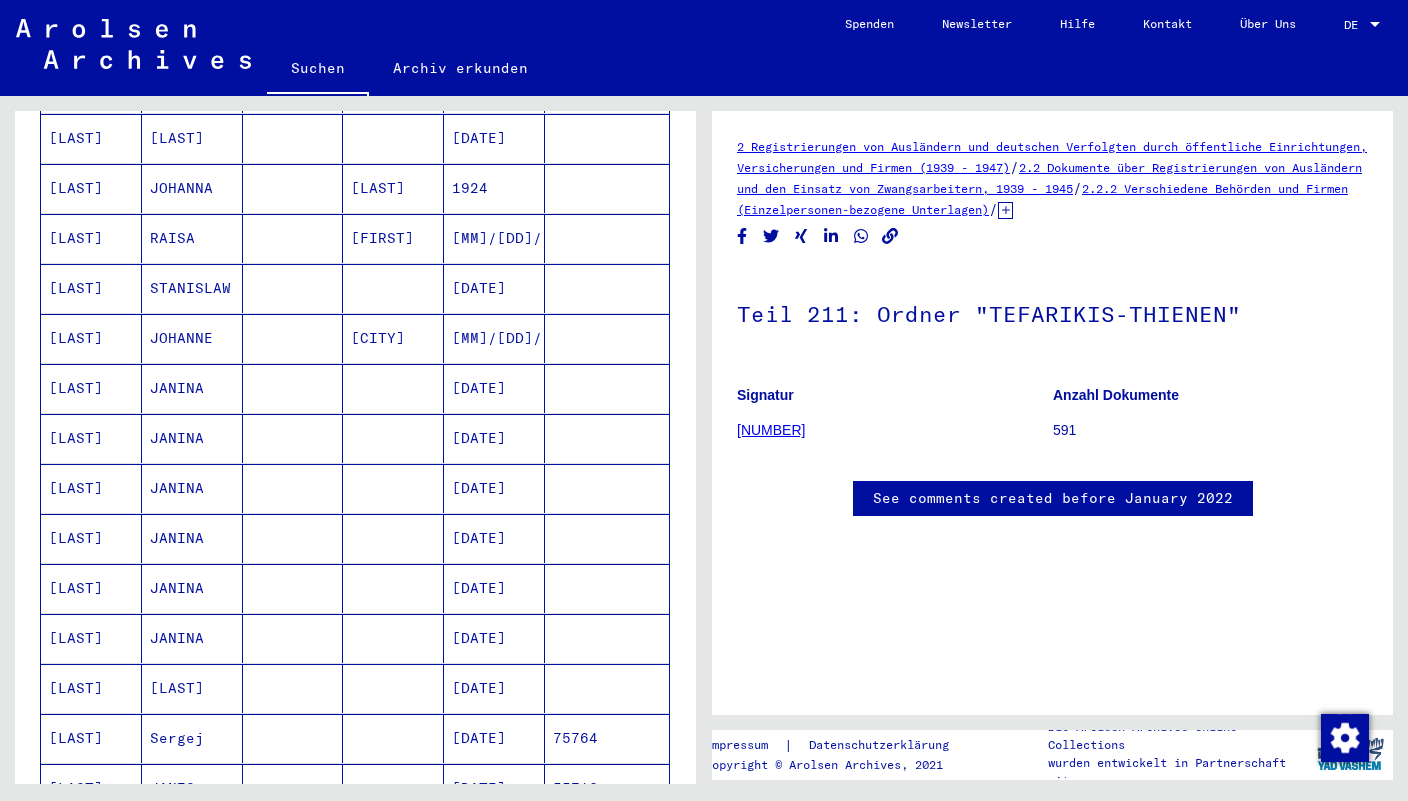 scroll, scrollTop: 853, scrollLeft: 0, axis: vertical 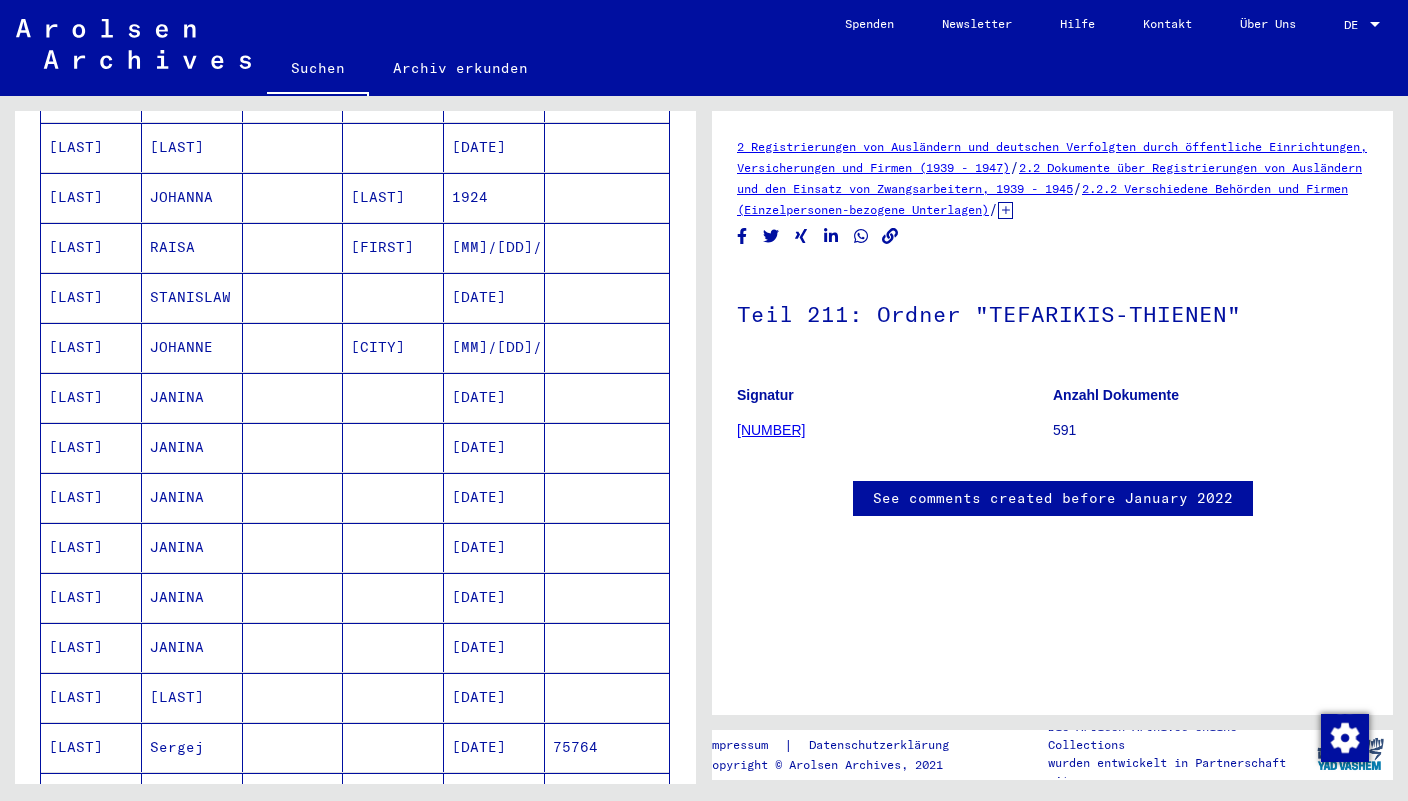 click on "JANINA" at bounding box center (192, 697) 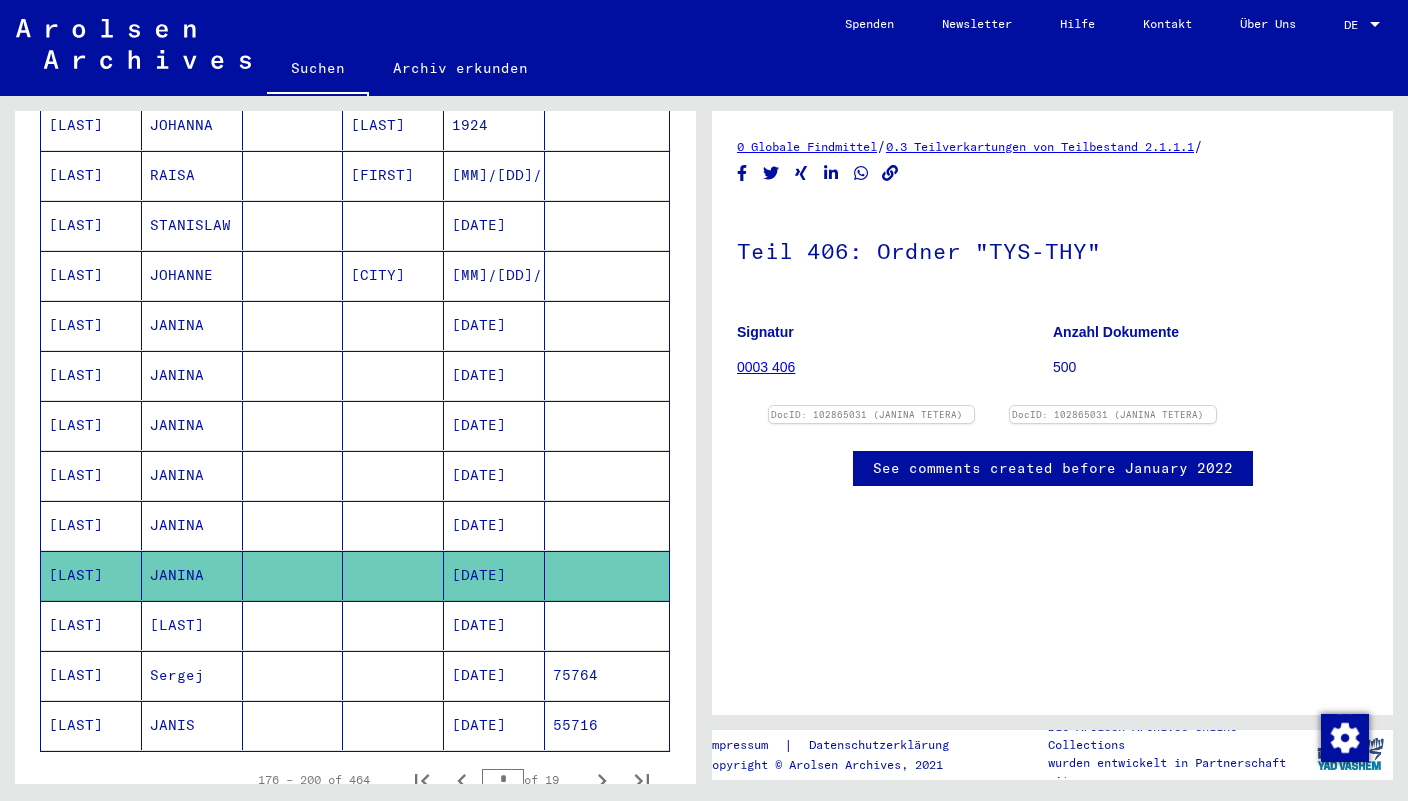 scroll, scrollTop: 955, scrollLeft: 0, axis: vertical 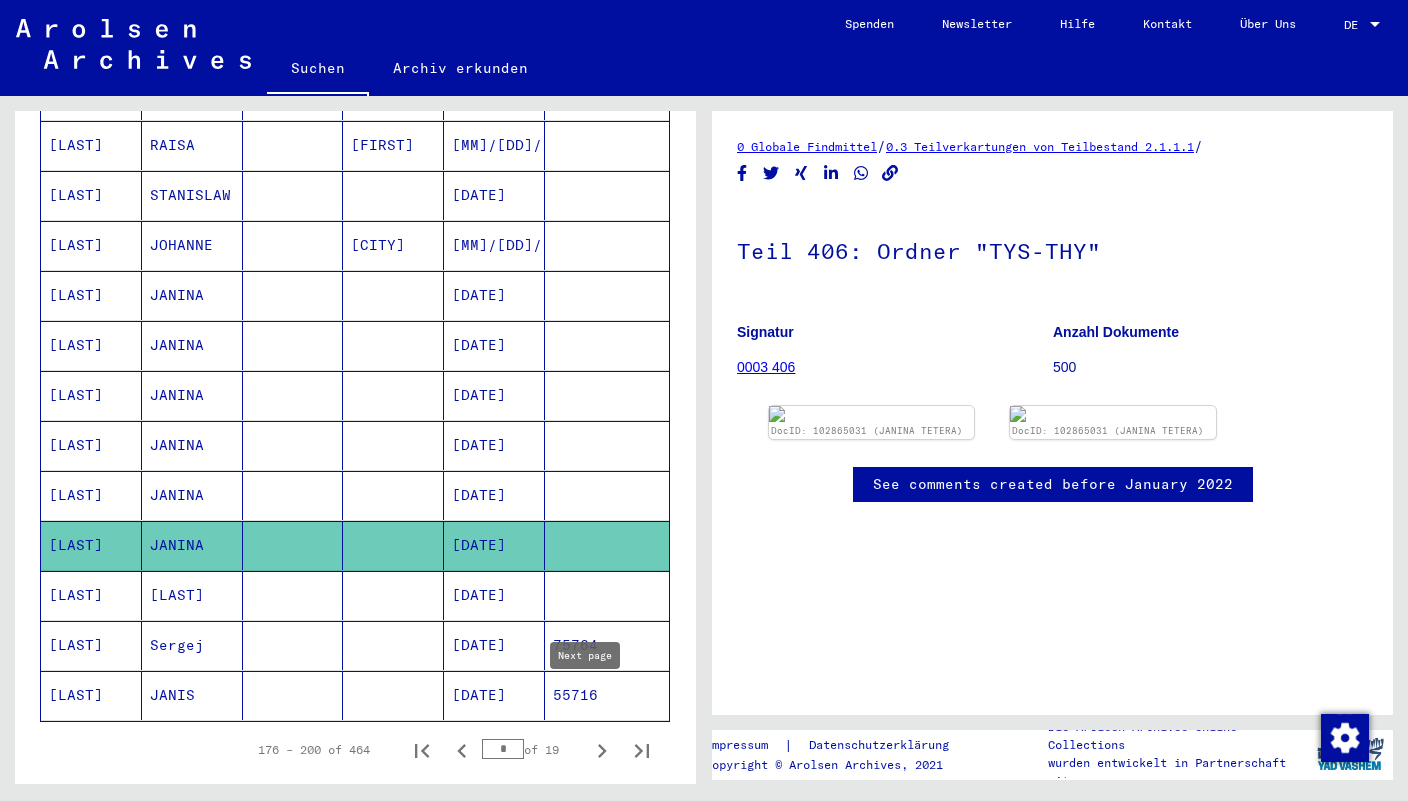 click 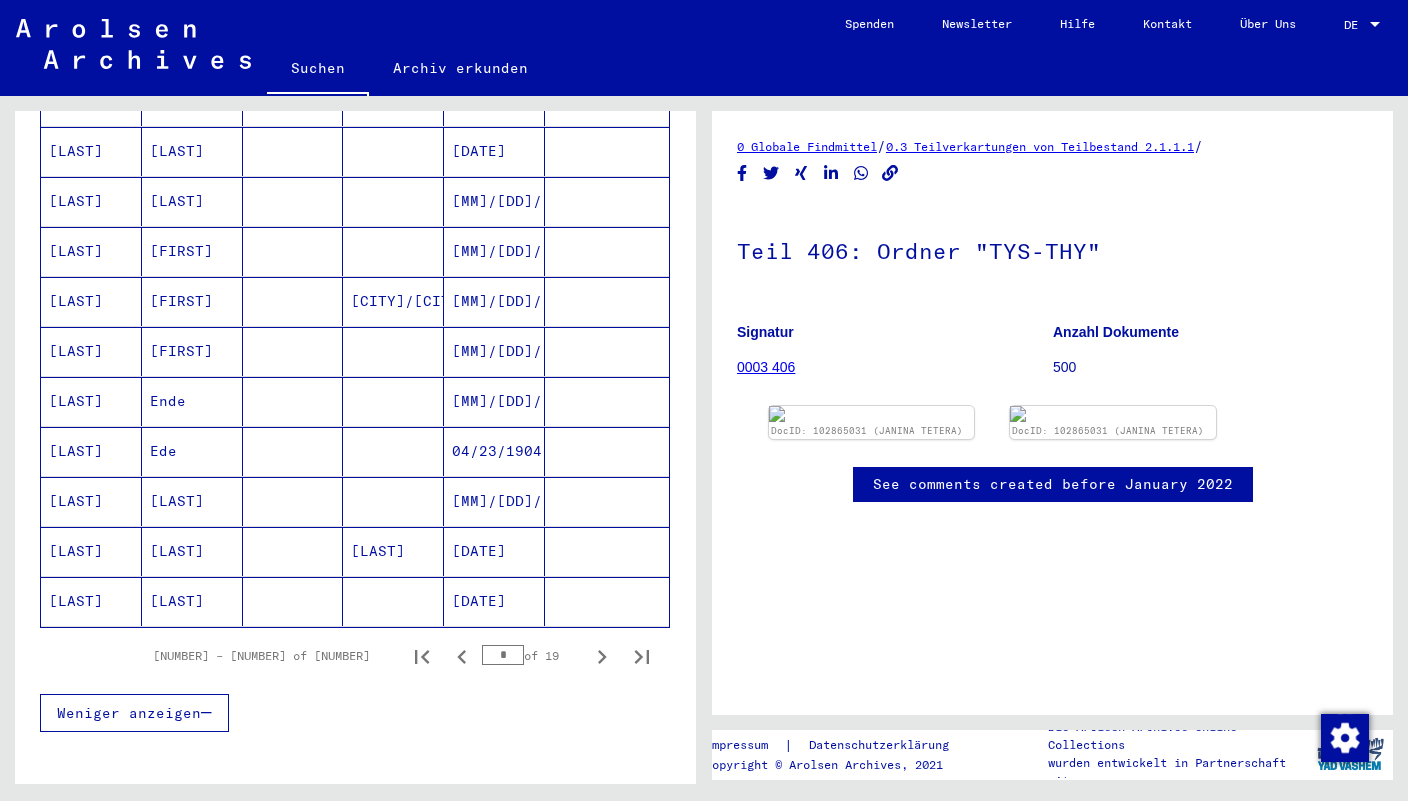 scroll, scrollTop: 1027, scrollLeft: 0, axis: vertical 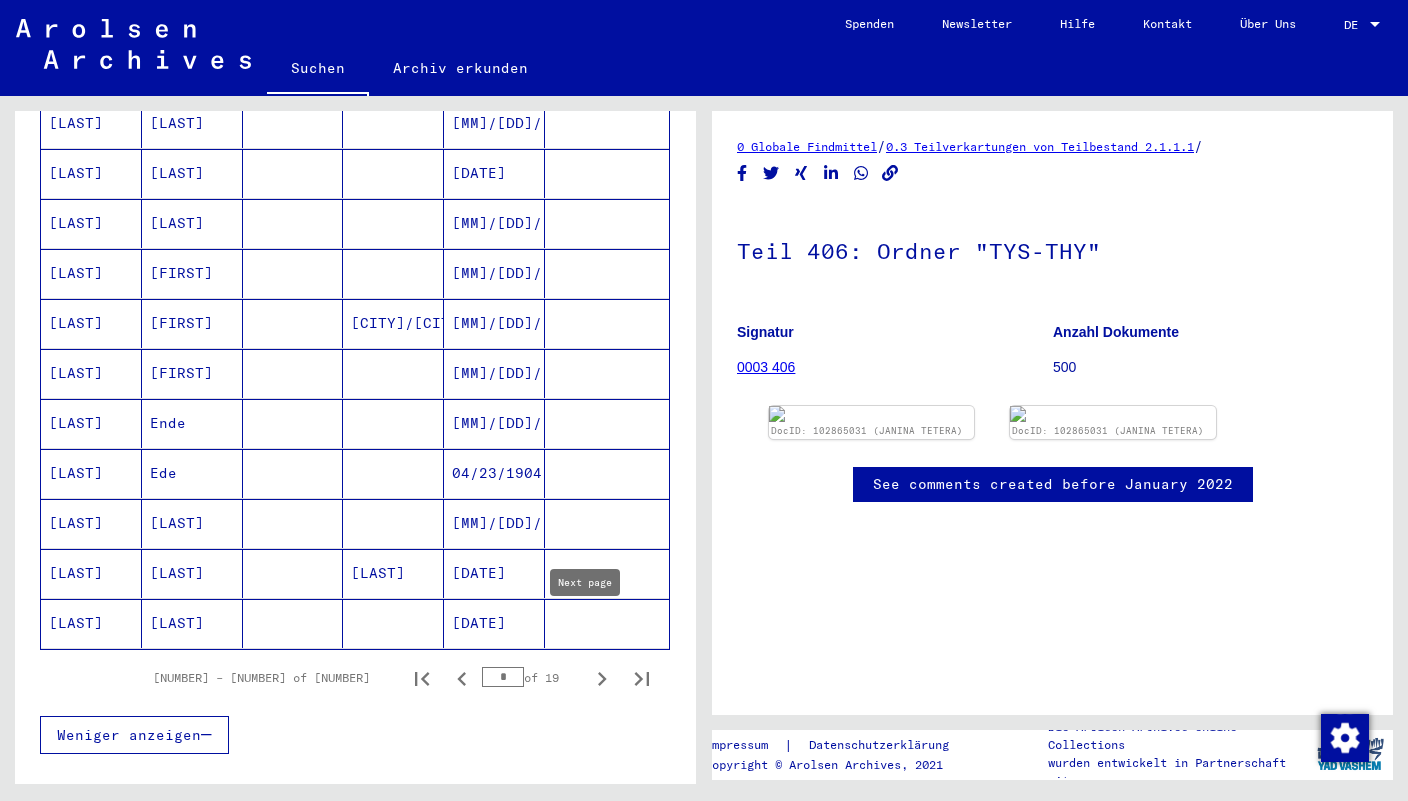 click 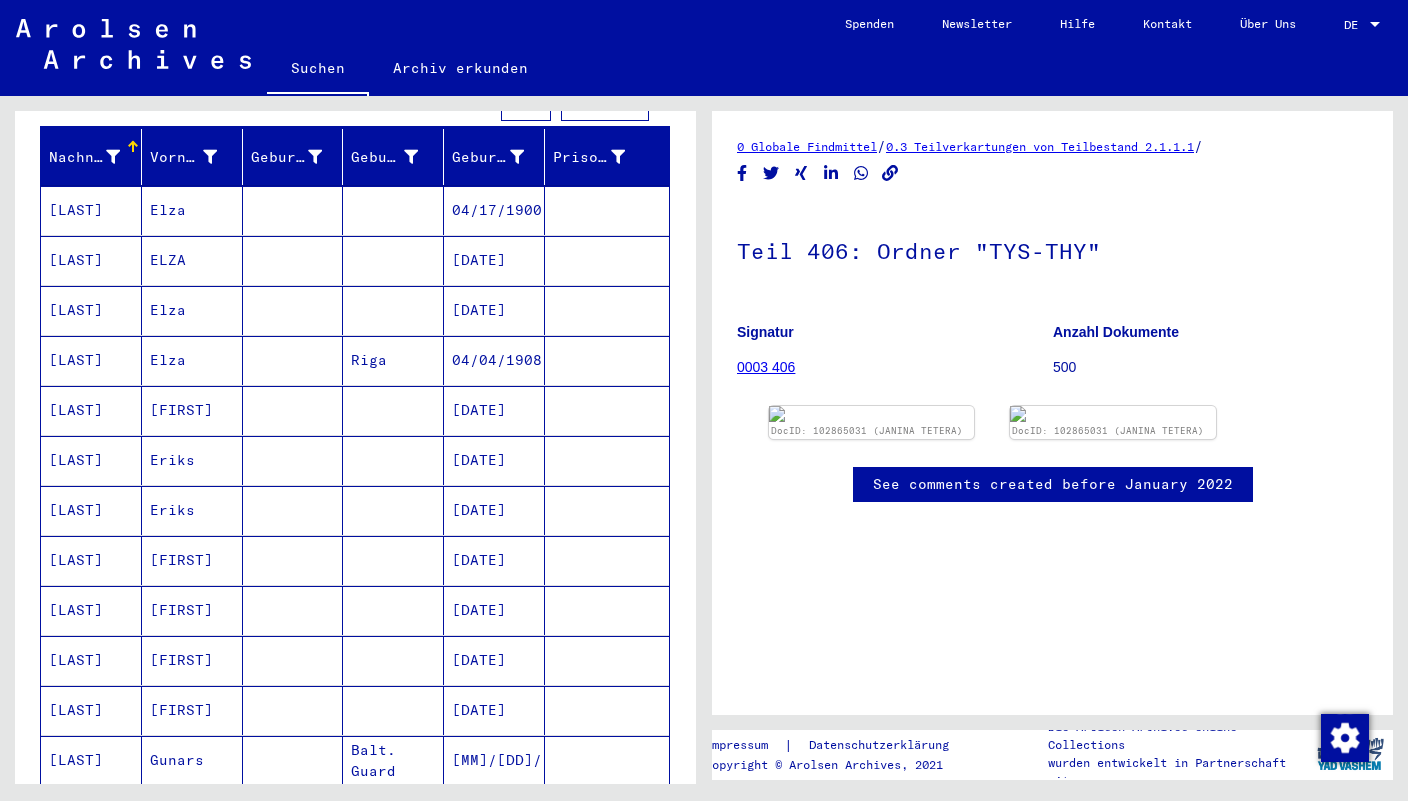 scroll, scrollTop: 0, scrollLeft: 0, axis: both 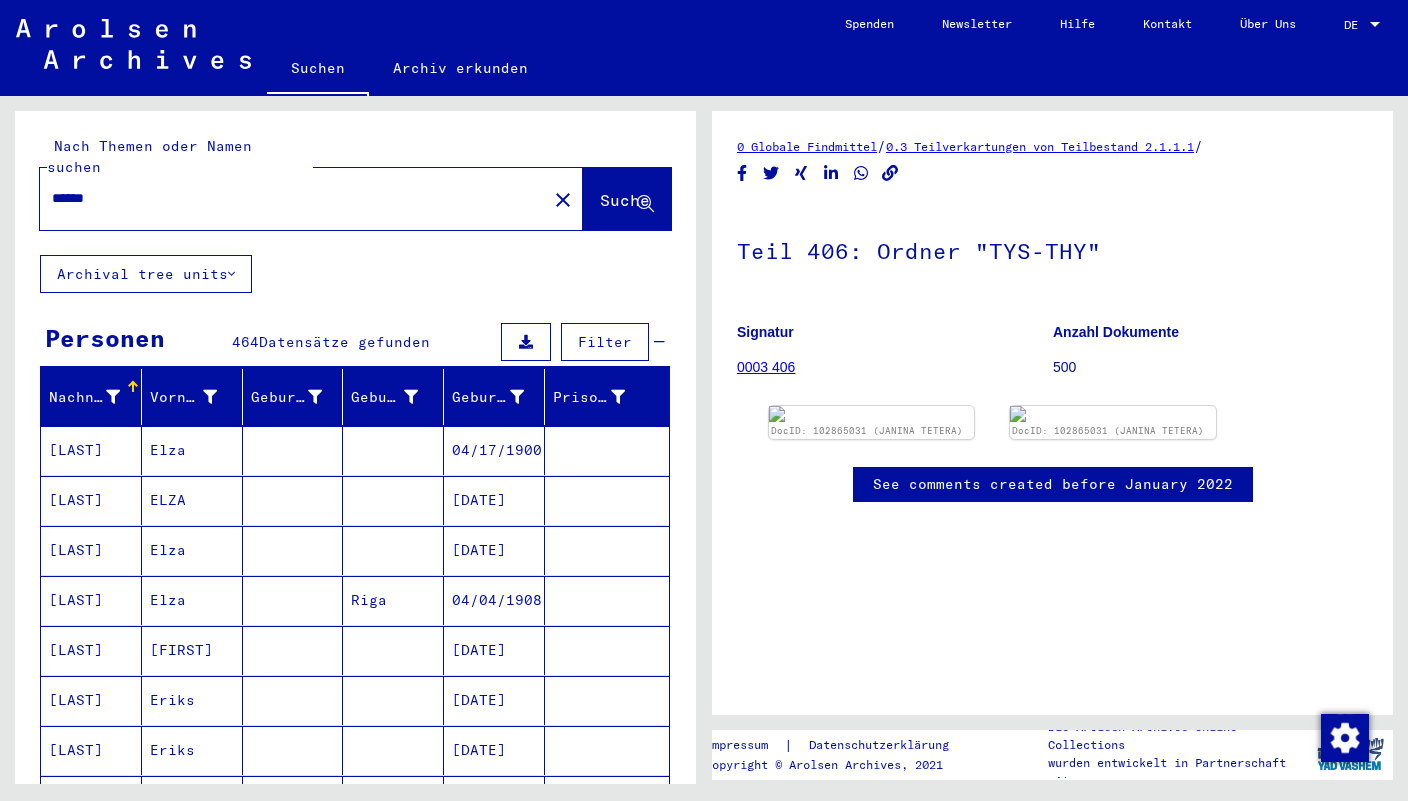 click on "******" at bounding box center [293, 198] 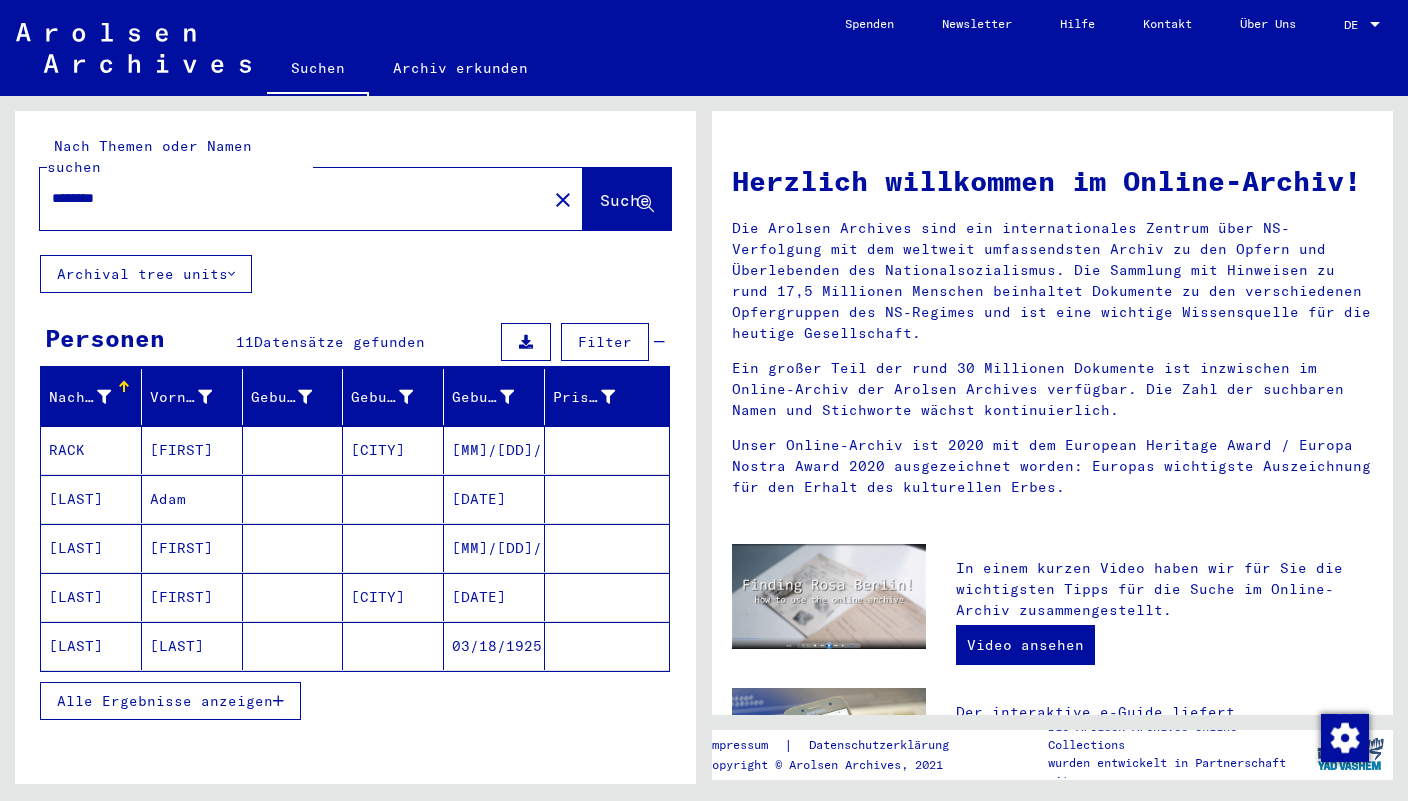click on "RACK" at bounding box center [91, 499] 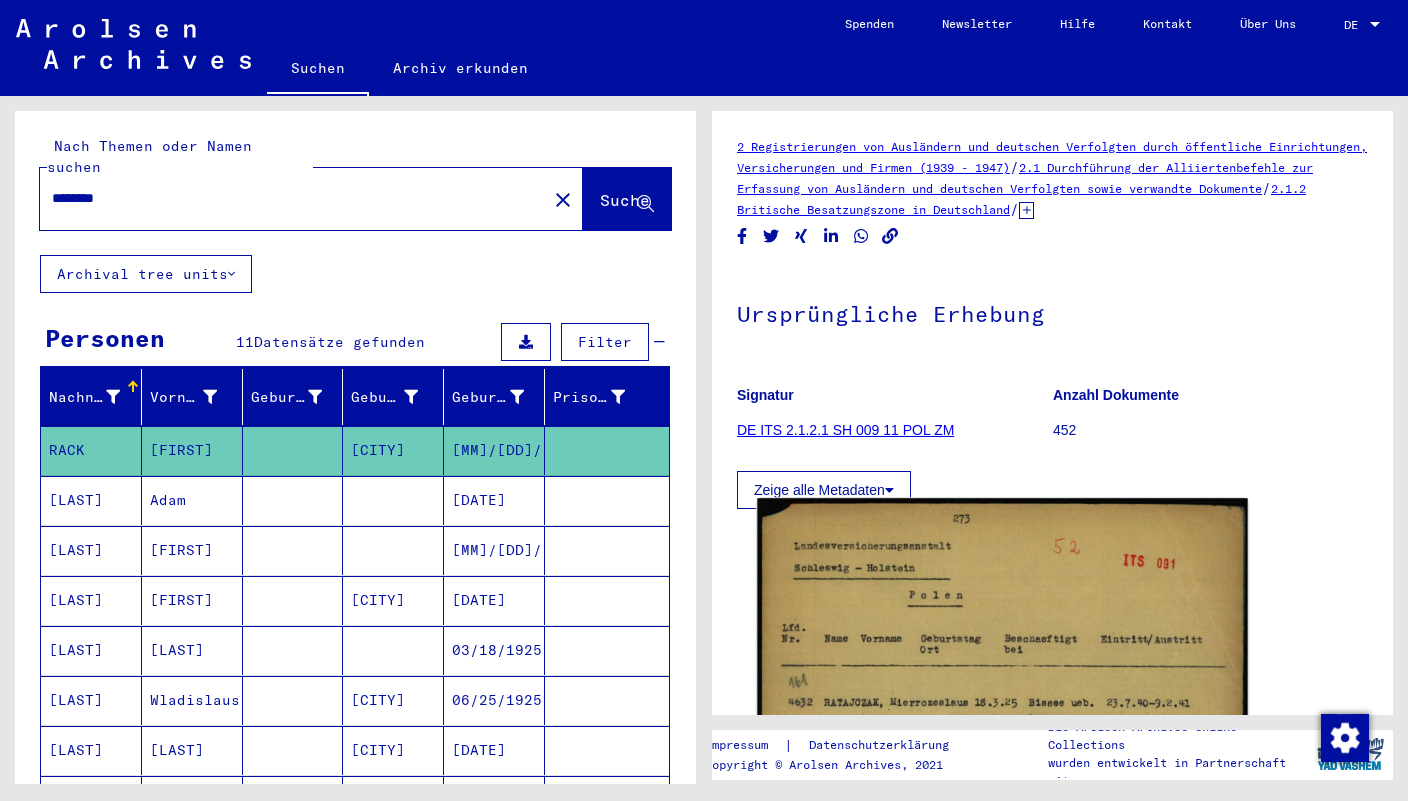 click 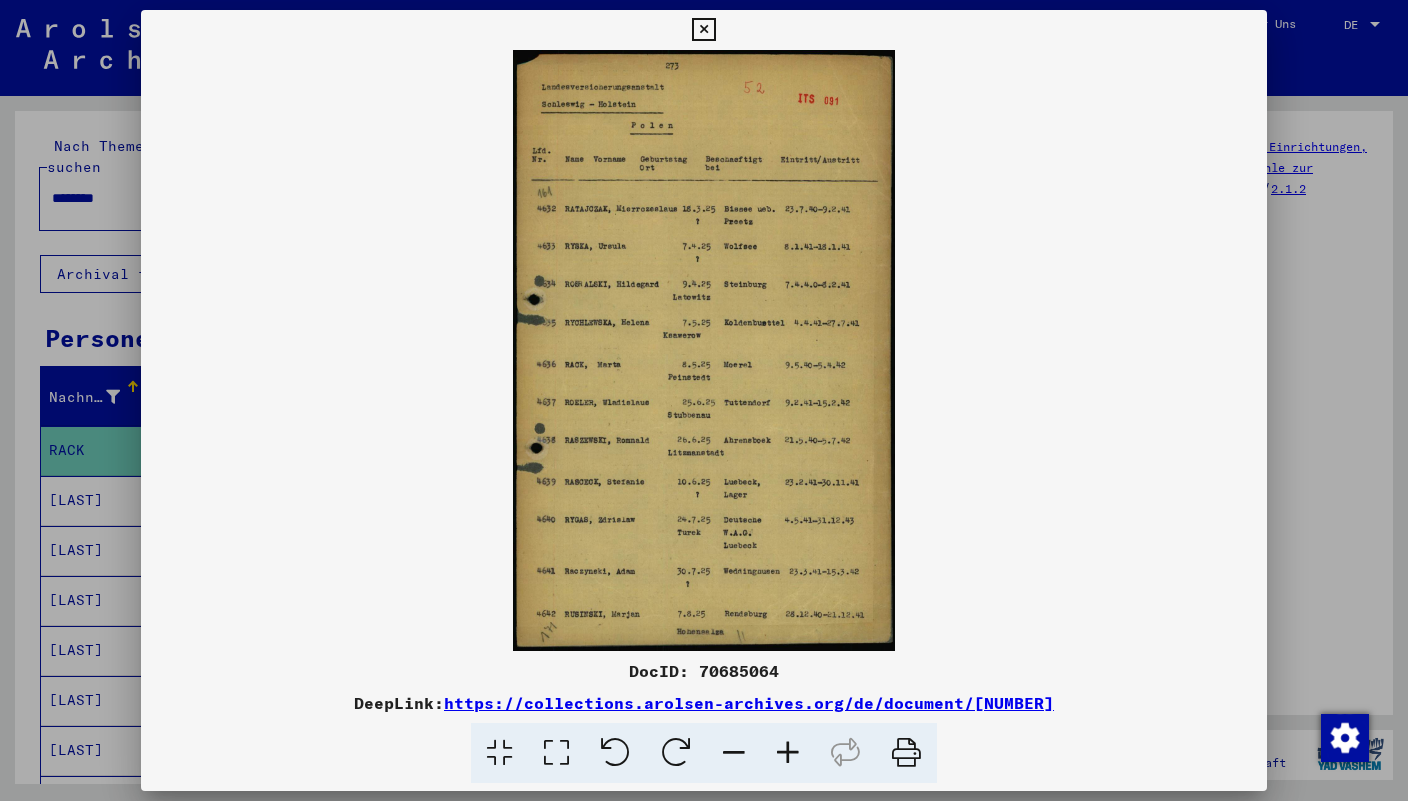 click on "DocID: 70685064" at bounding box center (704, 671) 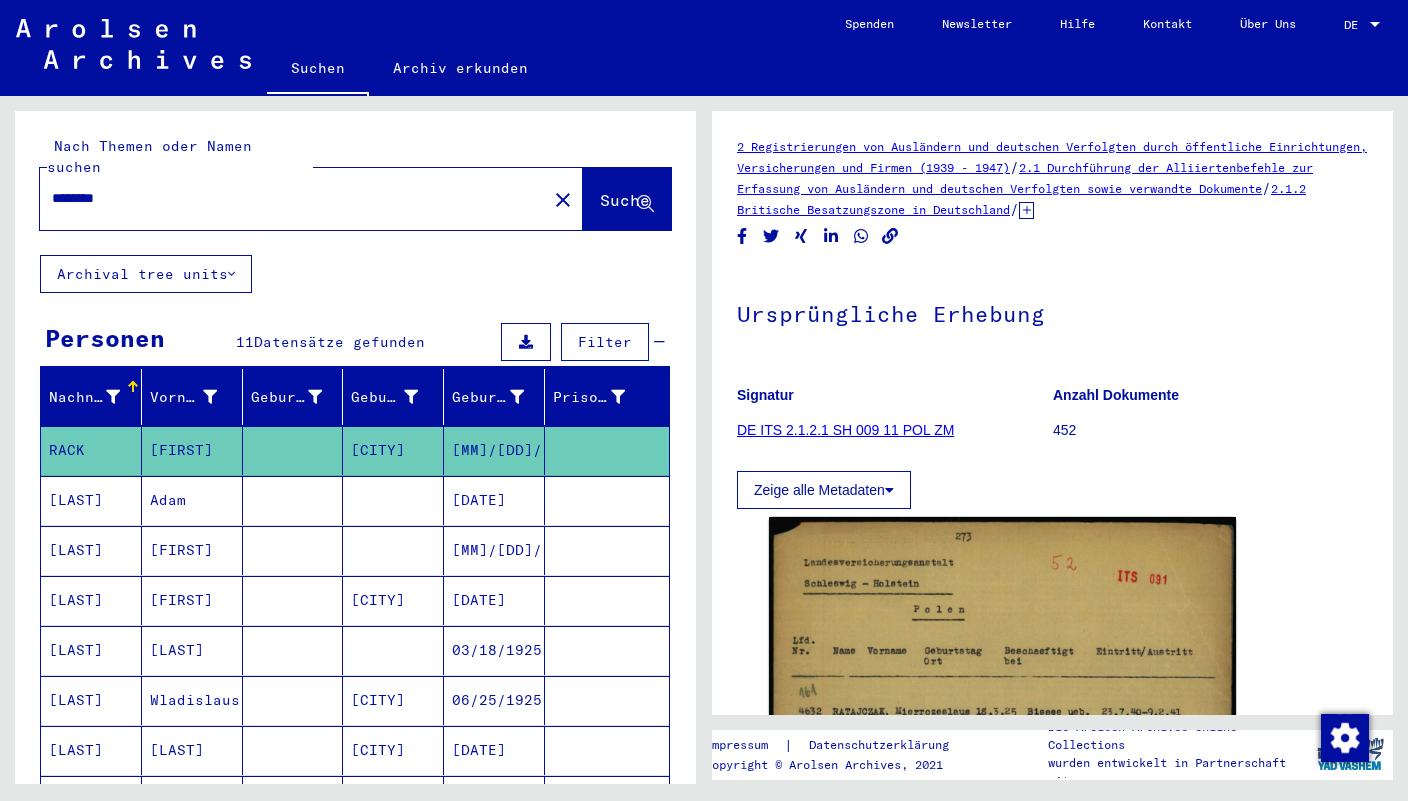 click on "********" at bounding box center [293, 198] 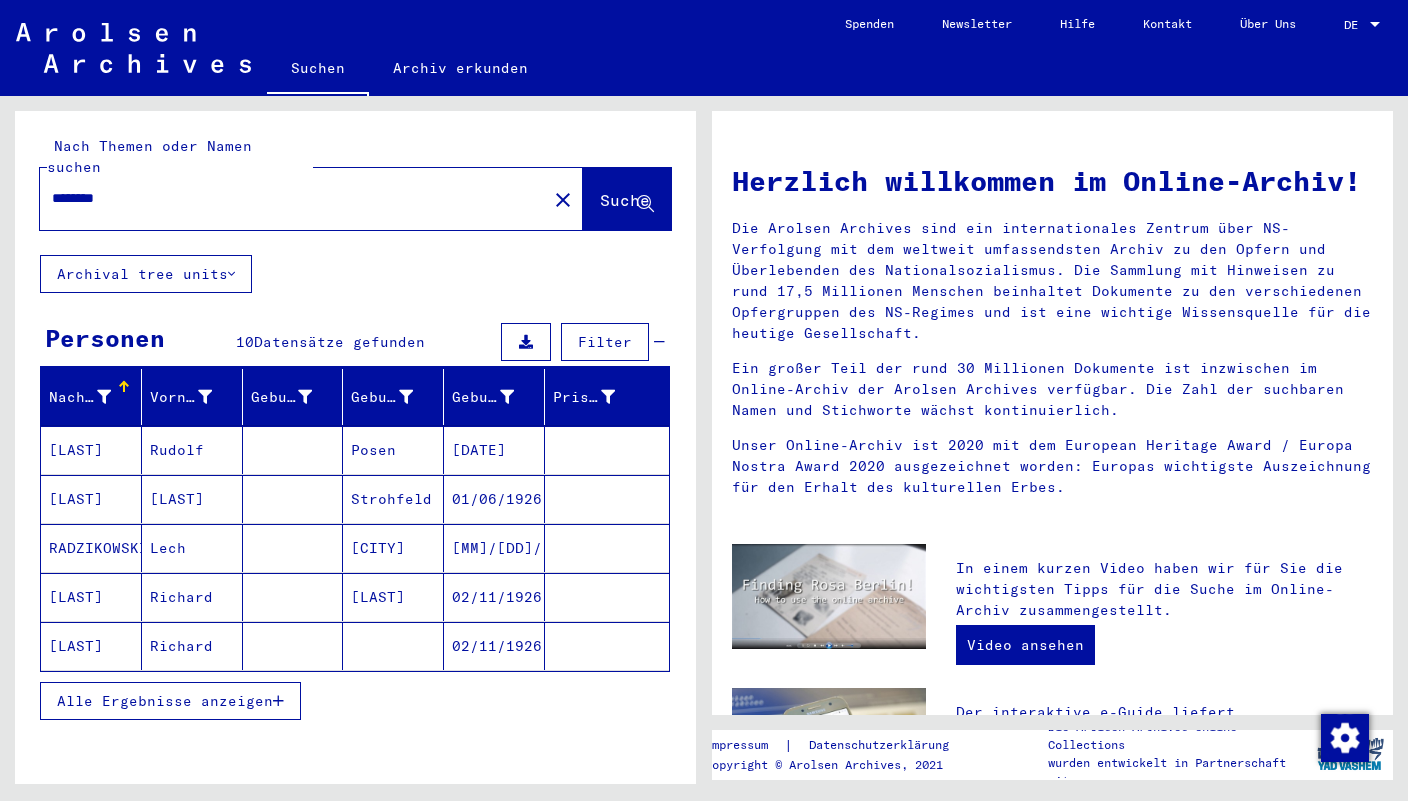 click on "[LAST]" at bounding box center (91, 499) 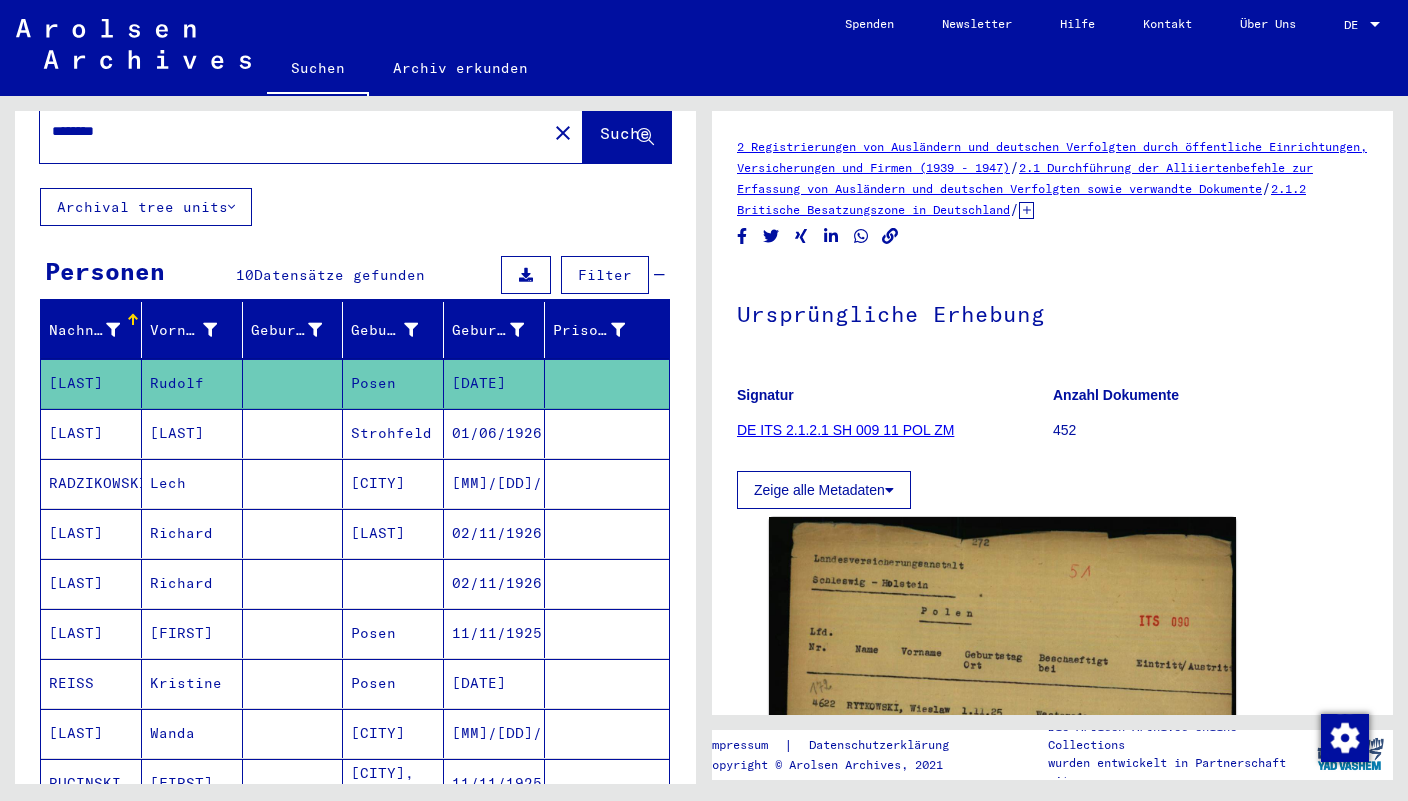 scroll, scrollTop: 209, scrollLeft: 0, axis: vertical 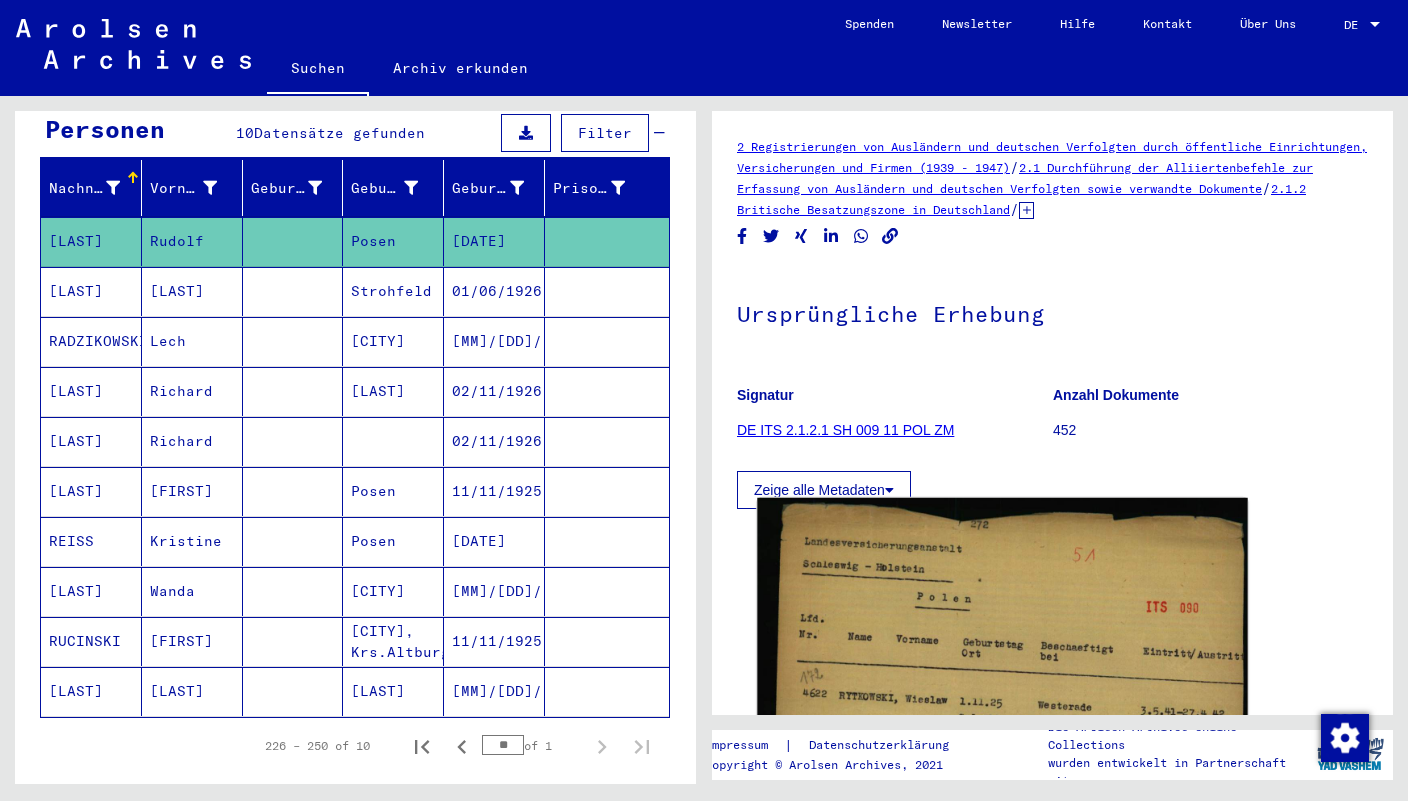 click 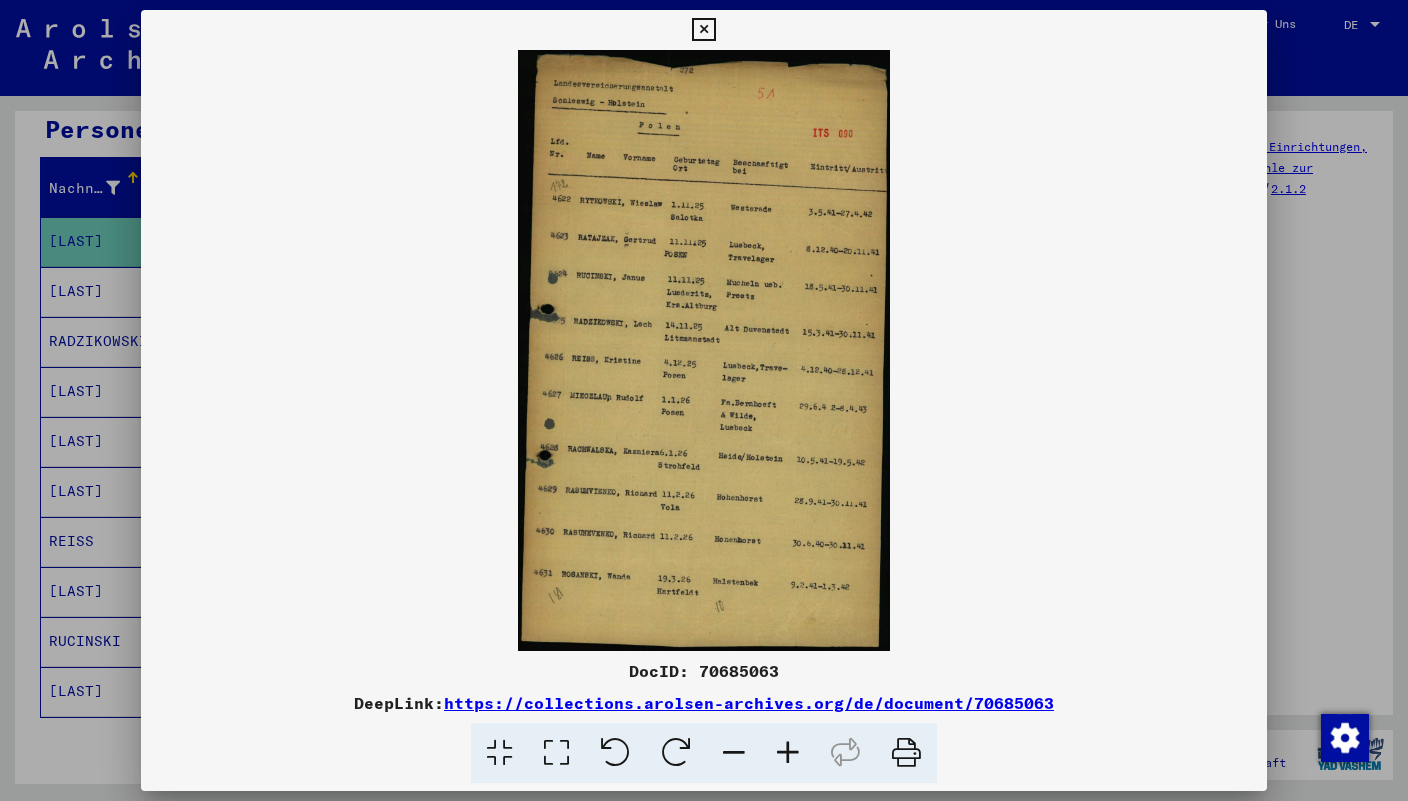 click on "DocID: 70685063" at bounding box center [704, 671] 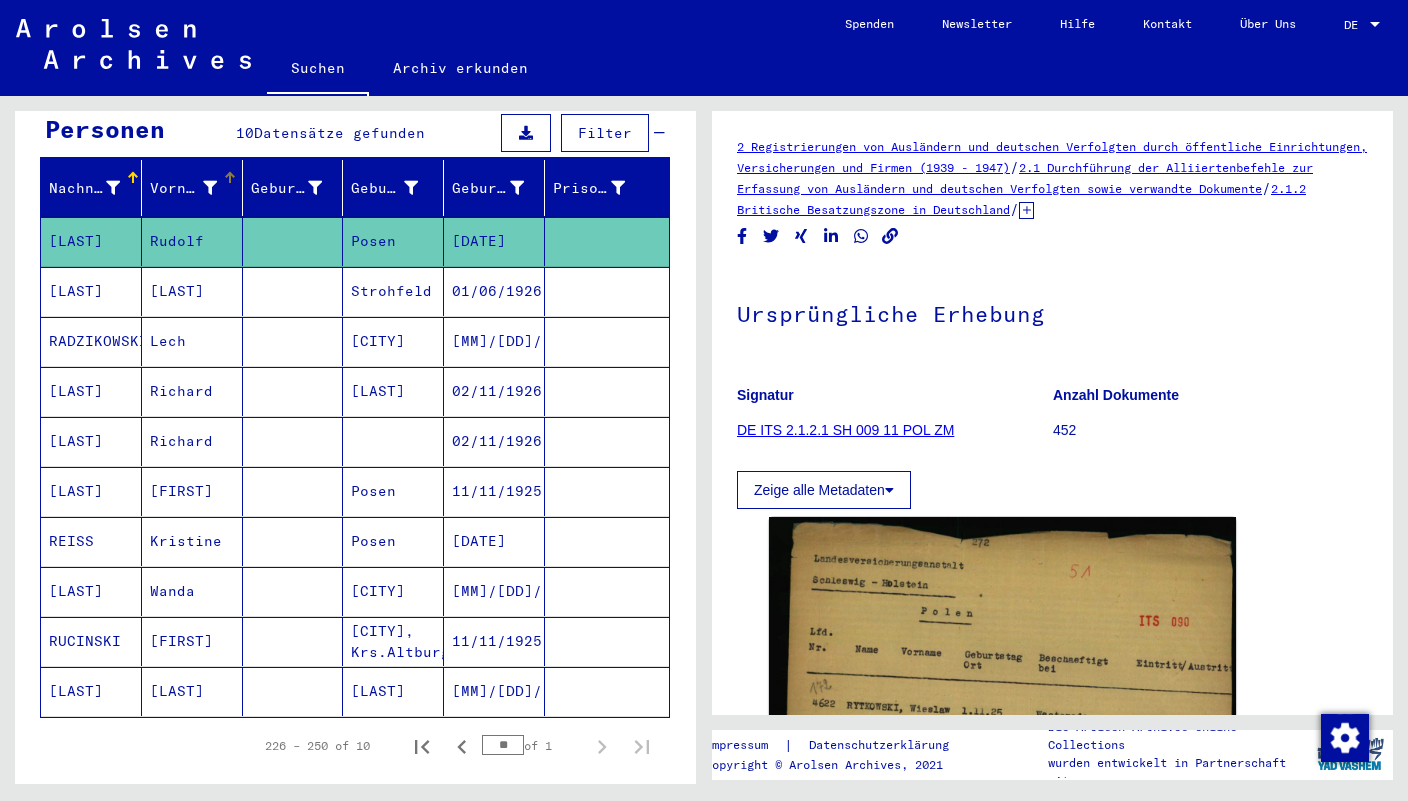 scroll, scrollTop: 0, scrollLeft: 0, axis: both 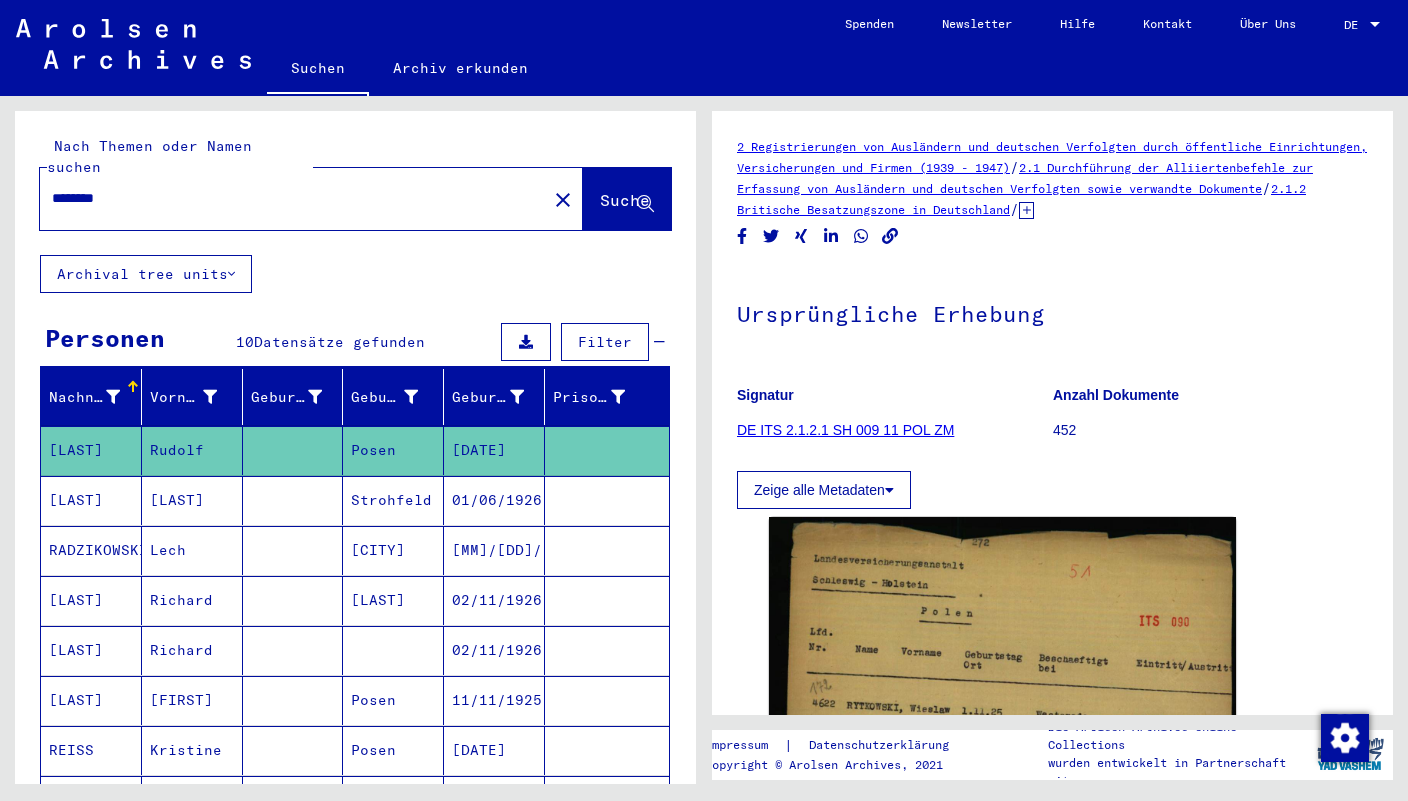 click on "********" at bounding box center (293, 198) 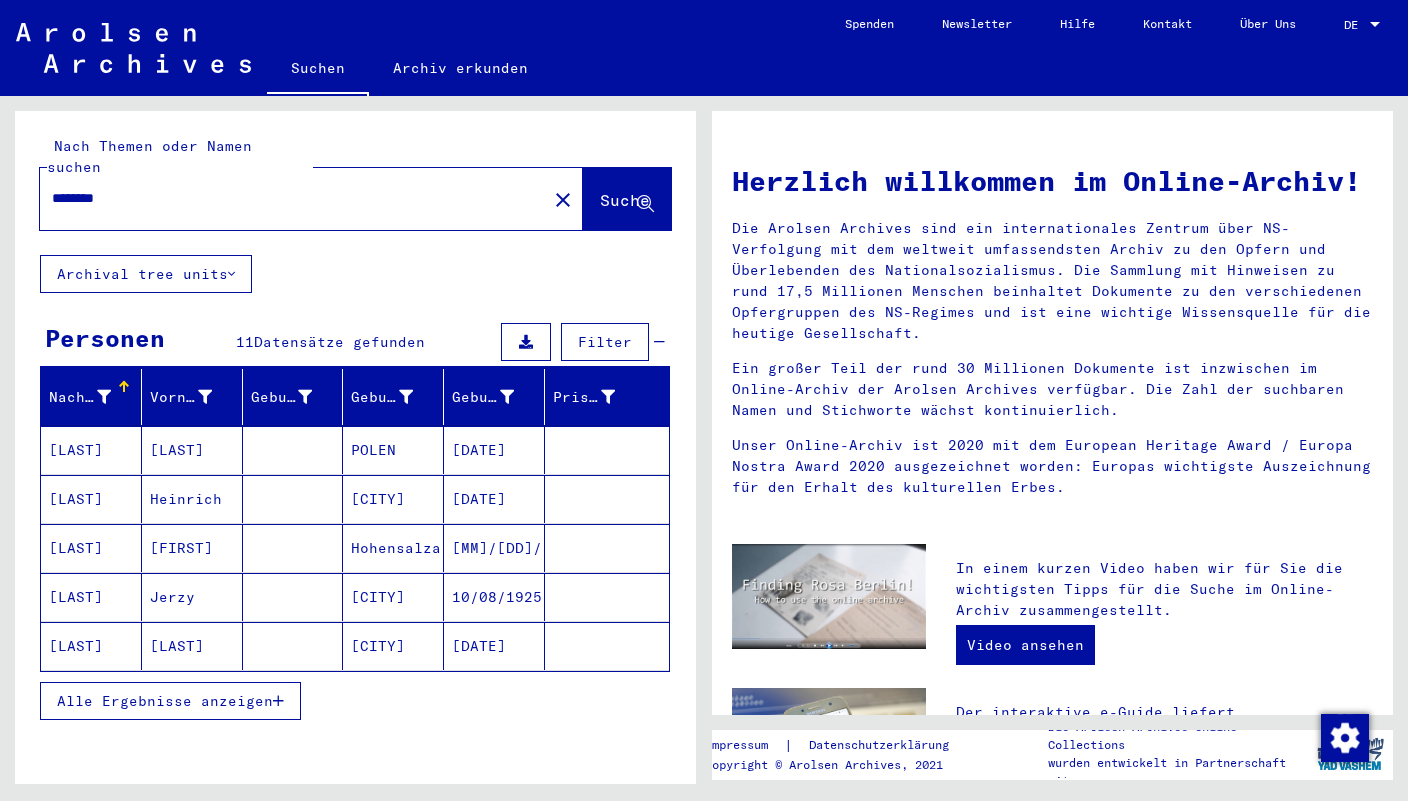 click on "[LAST]" at bounding box center [91, 499] 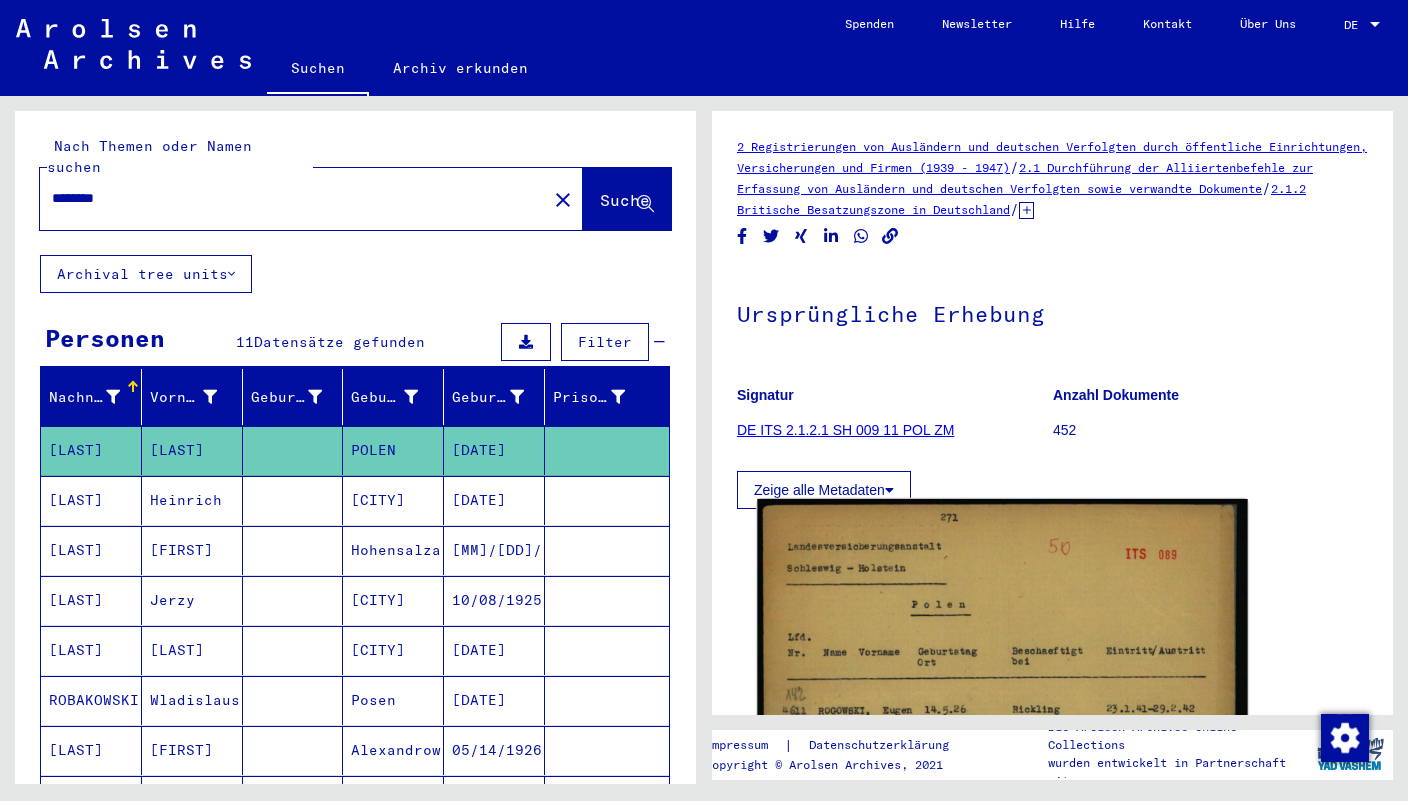 click 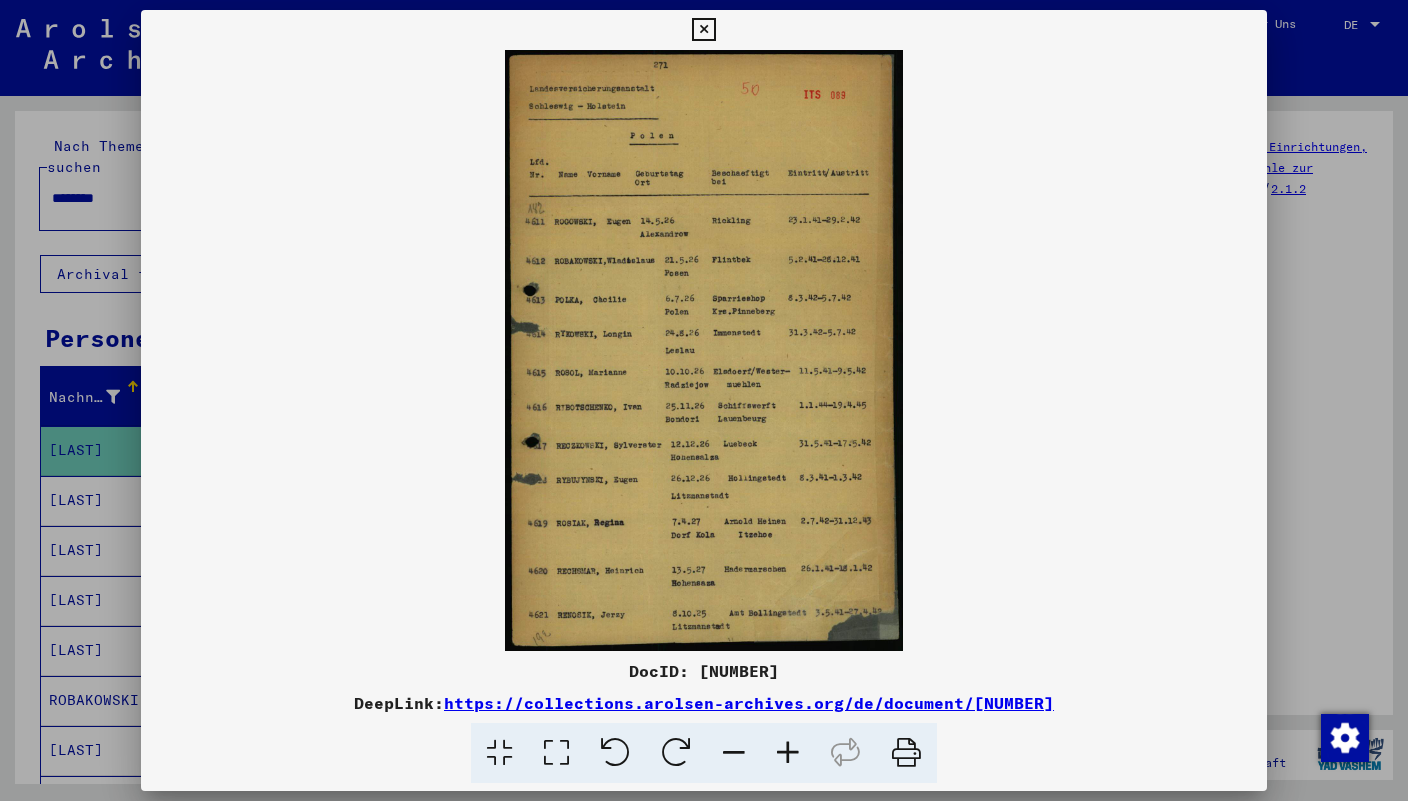 click on "DocID: [NUMBER]" at bounding box center [704, 671] 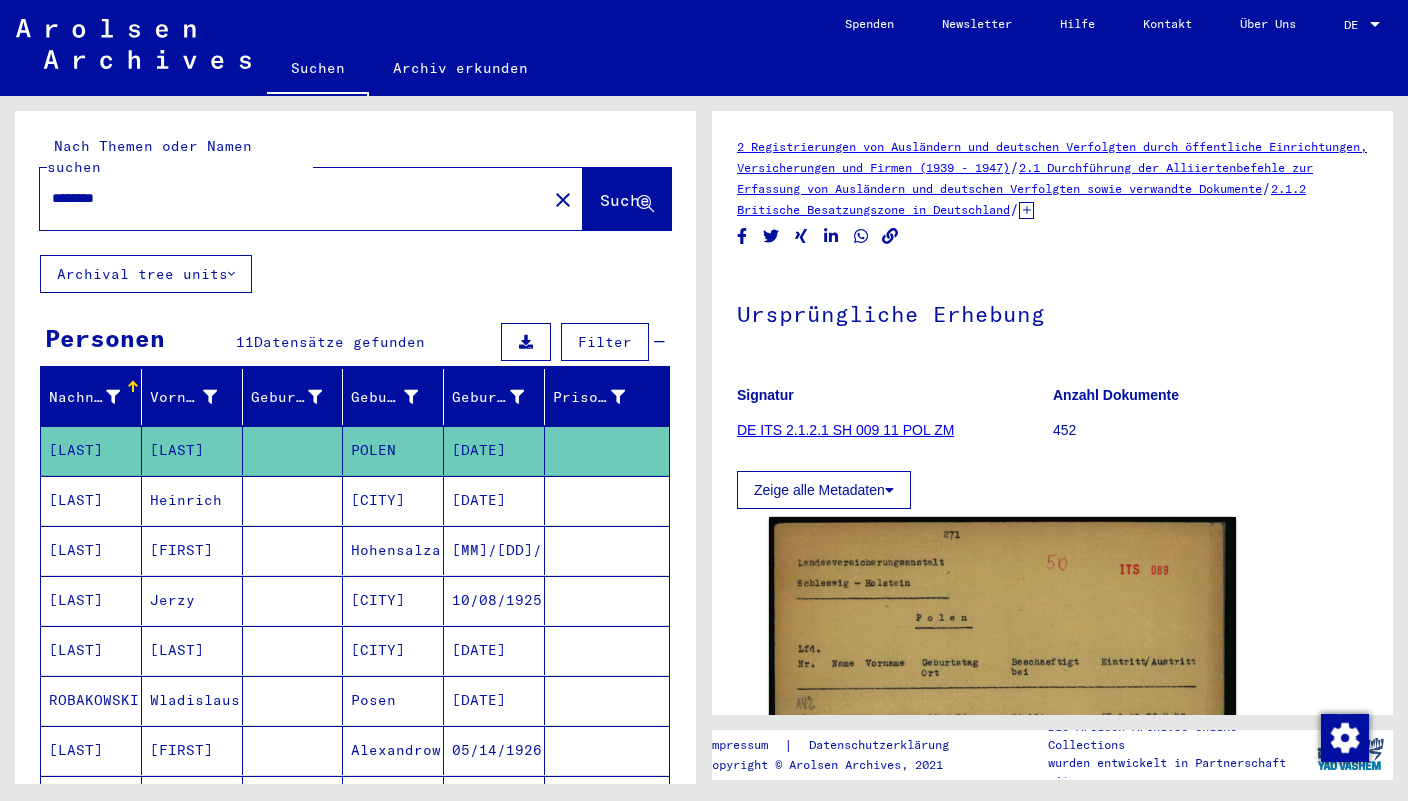click on "********" at bounding box center [293, 198] 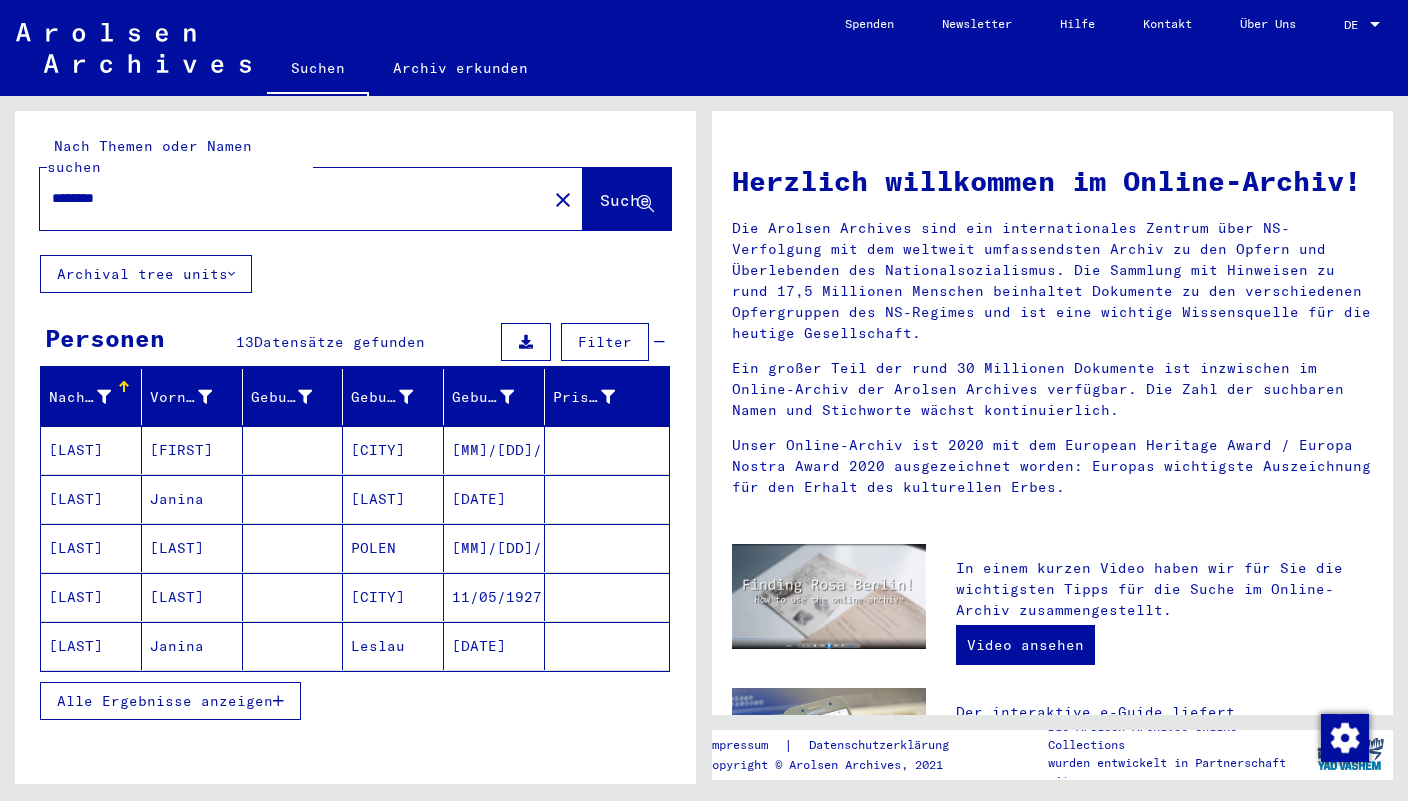 click on "[LAST]" at bounding box center [91, 499] 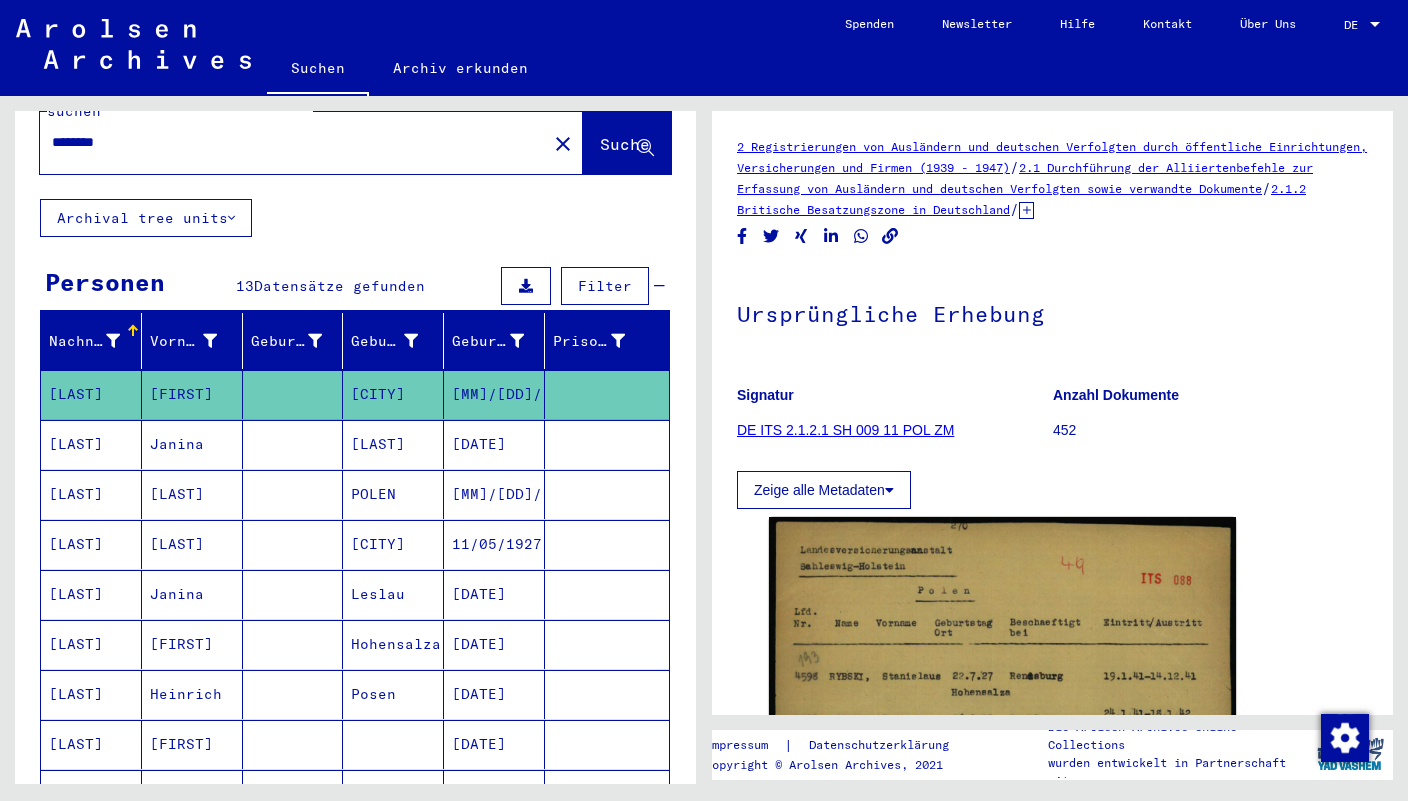 scroll, scrollTop: 89, scrollLeft: 0, axis: vertical 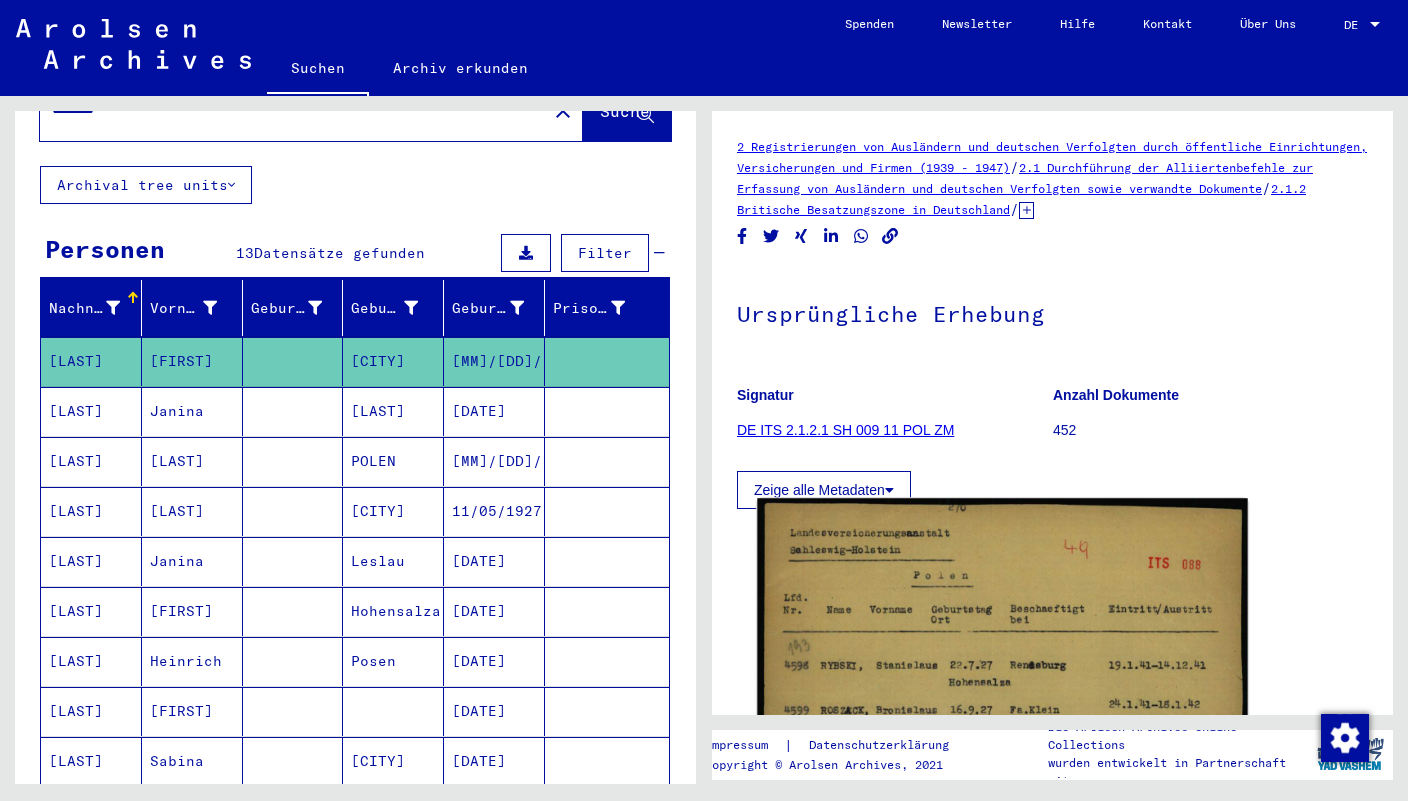 click 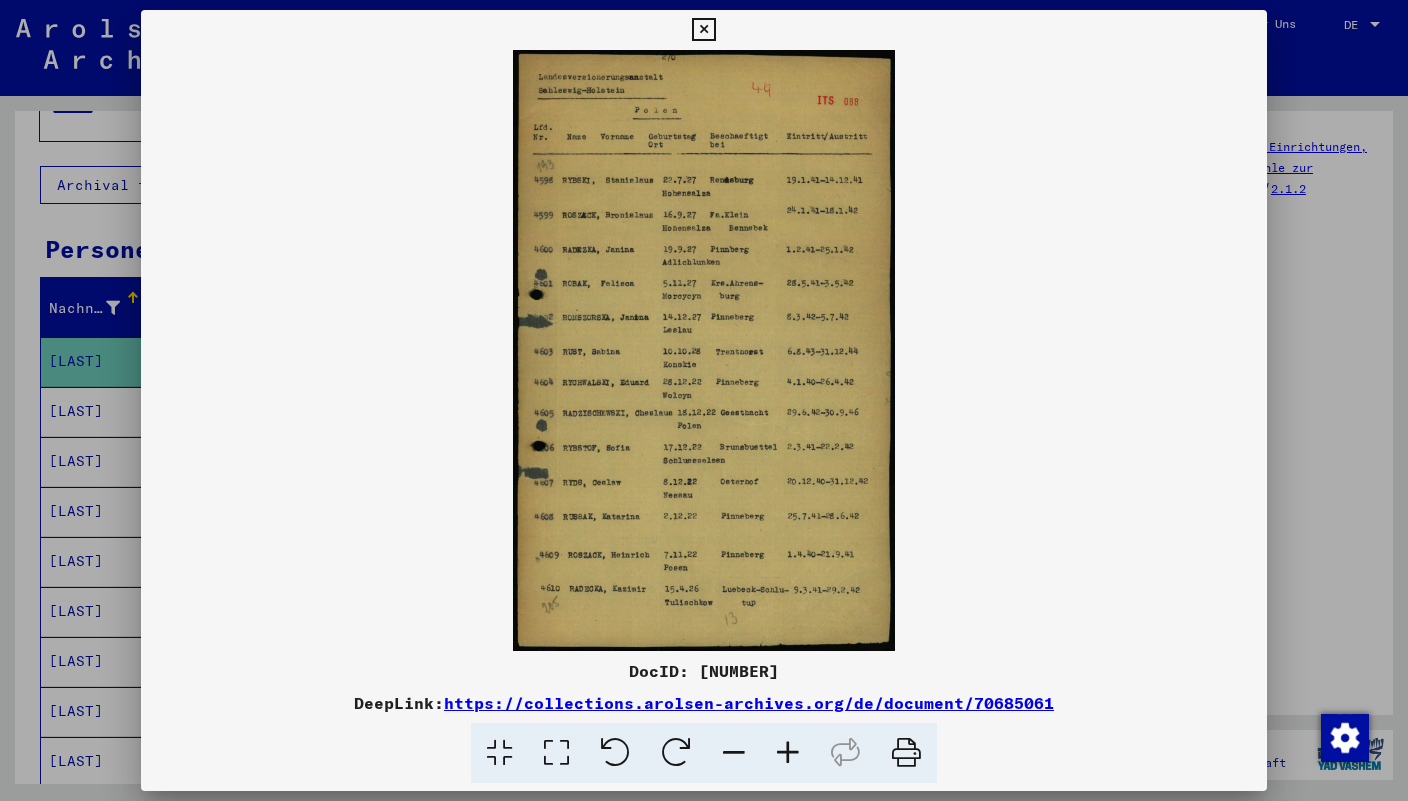 click on "DocID: [NUMBER]" at bounding box center (704, 671) 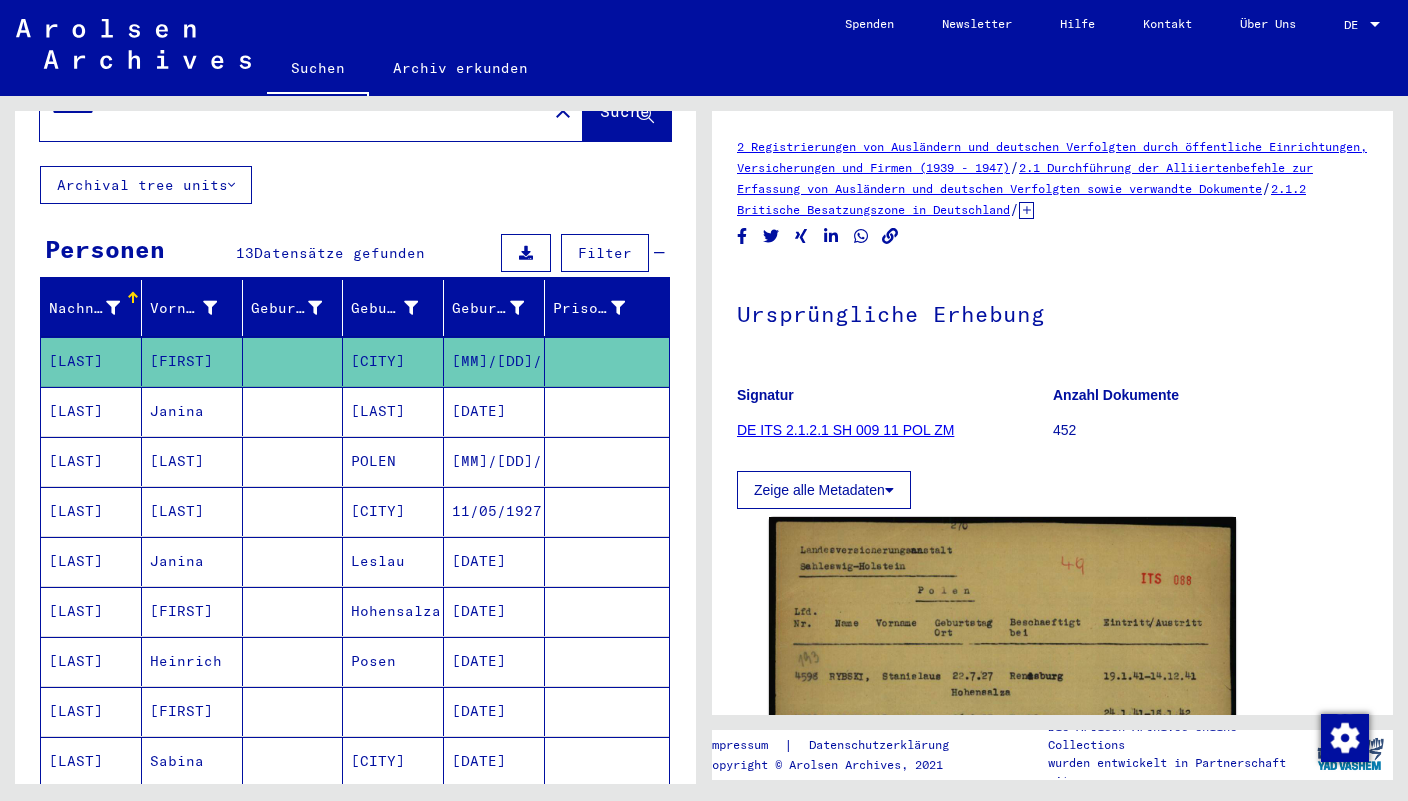 scroll, scrollTop: 0, scrollLeft: 0, axis: both 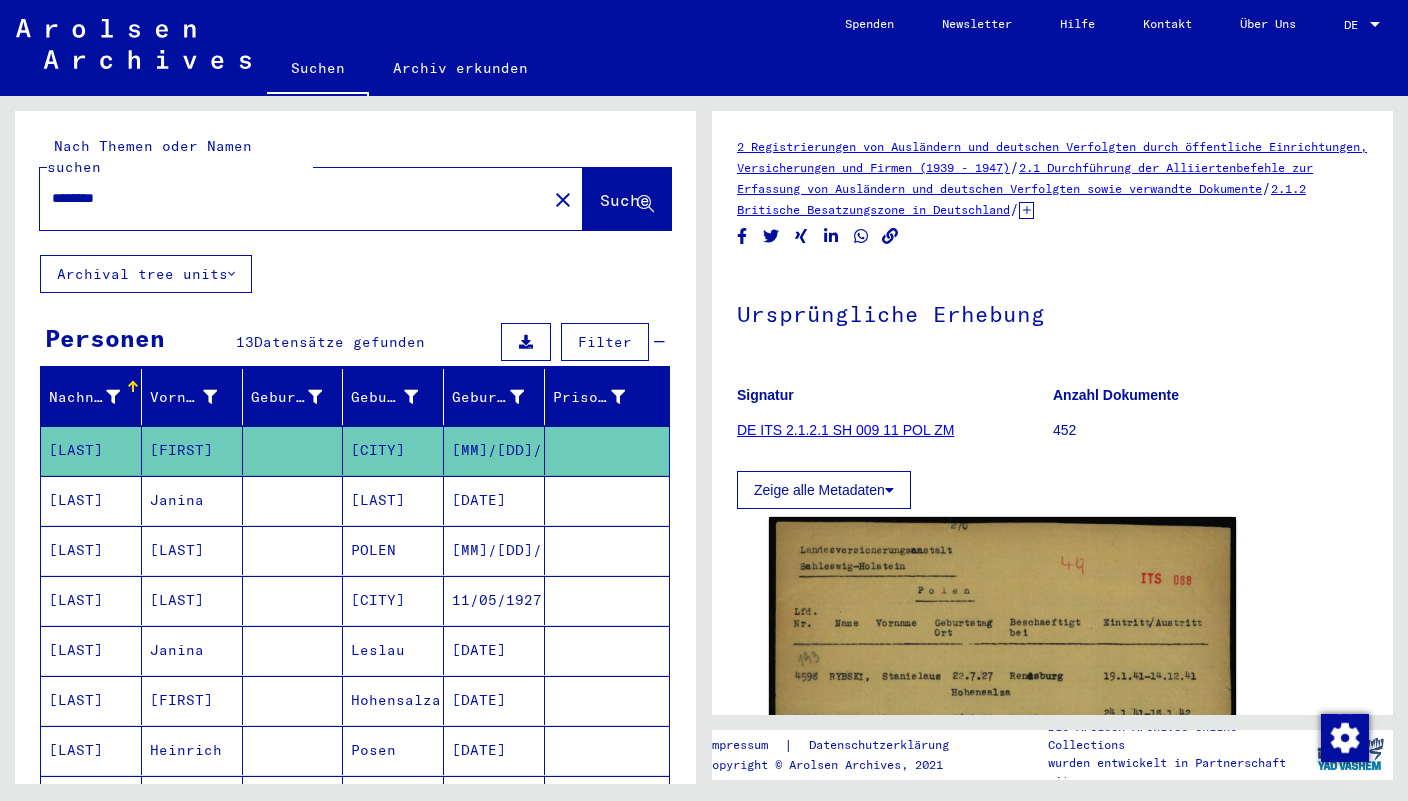 click on "********" at bounding box center (293, 198) 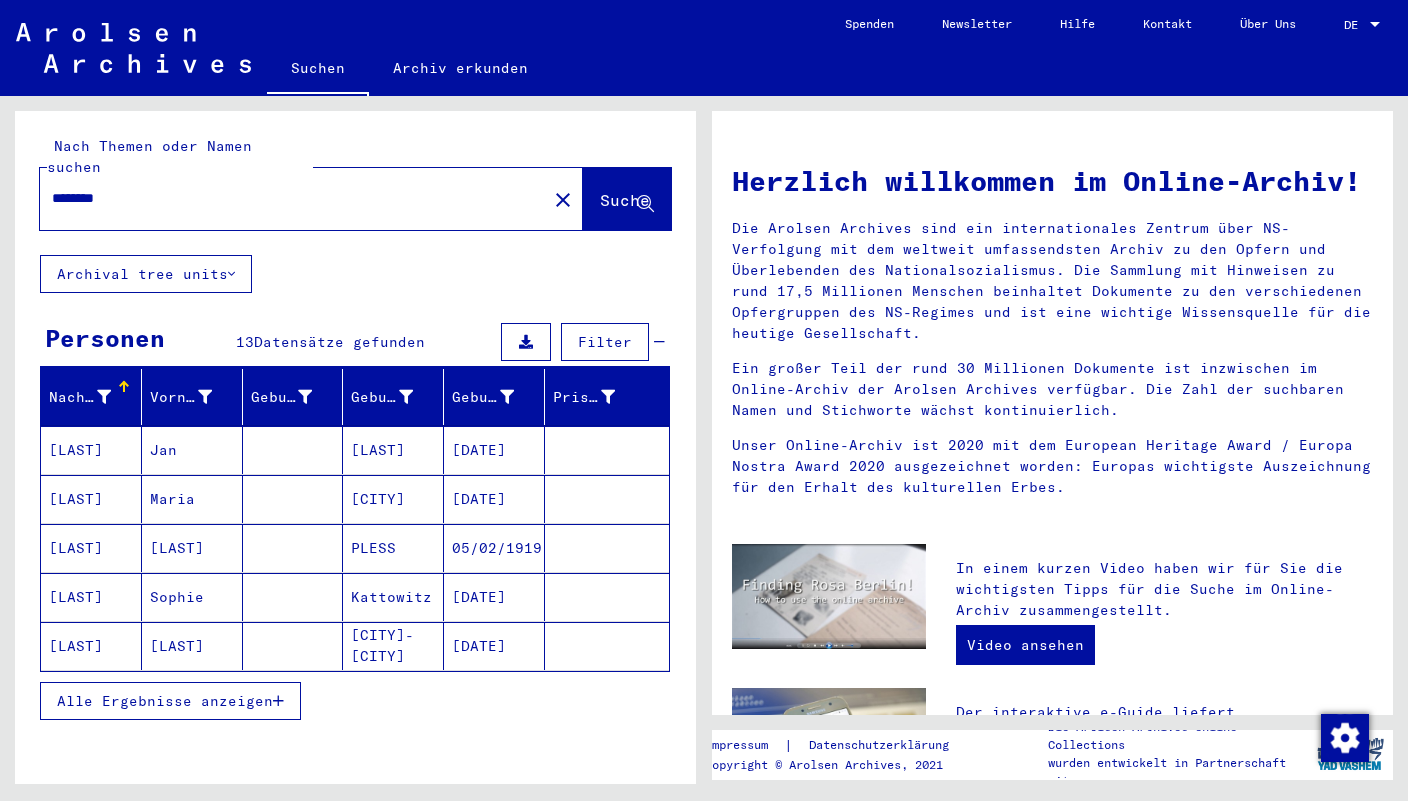 click on "[LAST]" at bounding box center [91, 499] 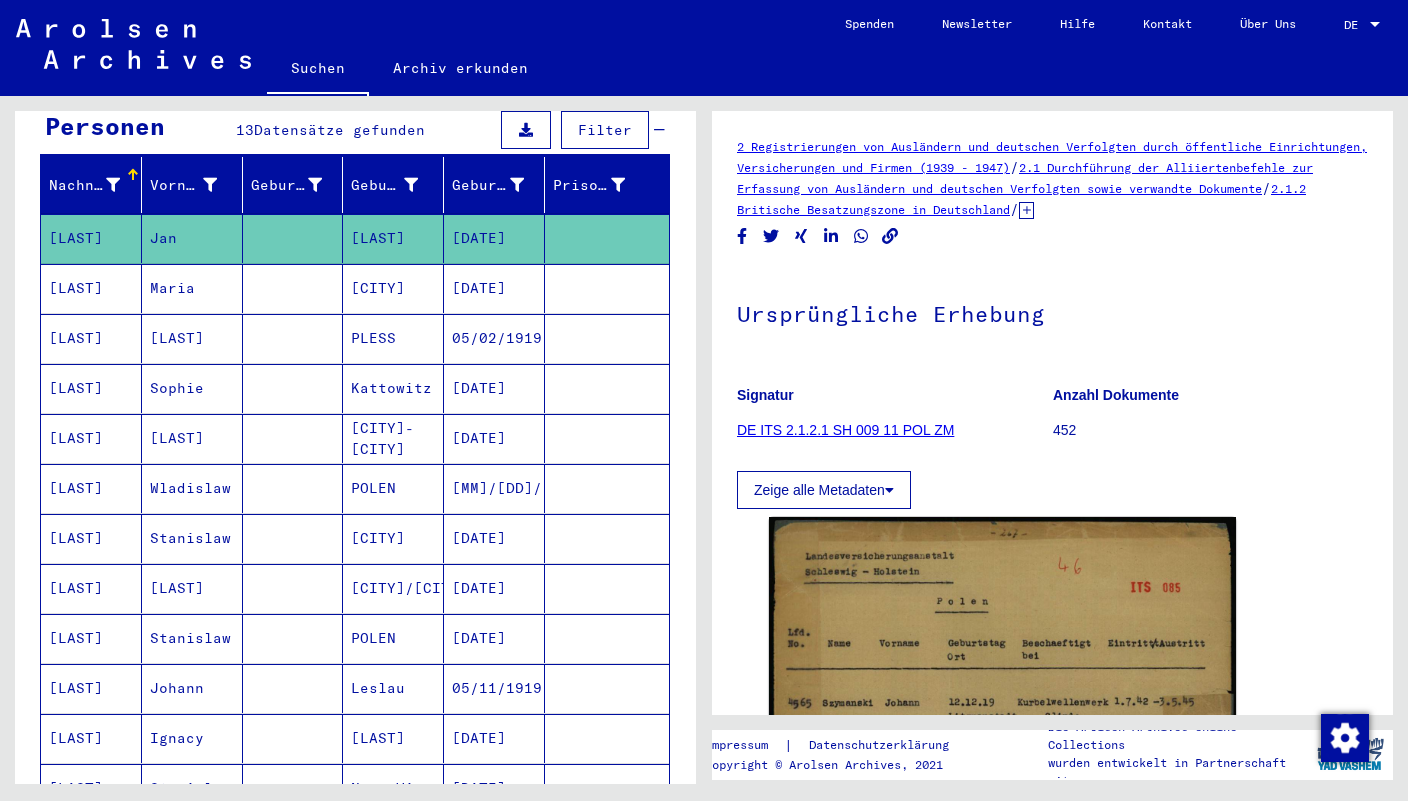 scroll, scrollTop: 265, scrollLeft: 0, axis: vertical 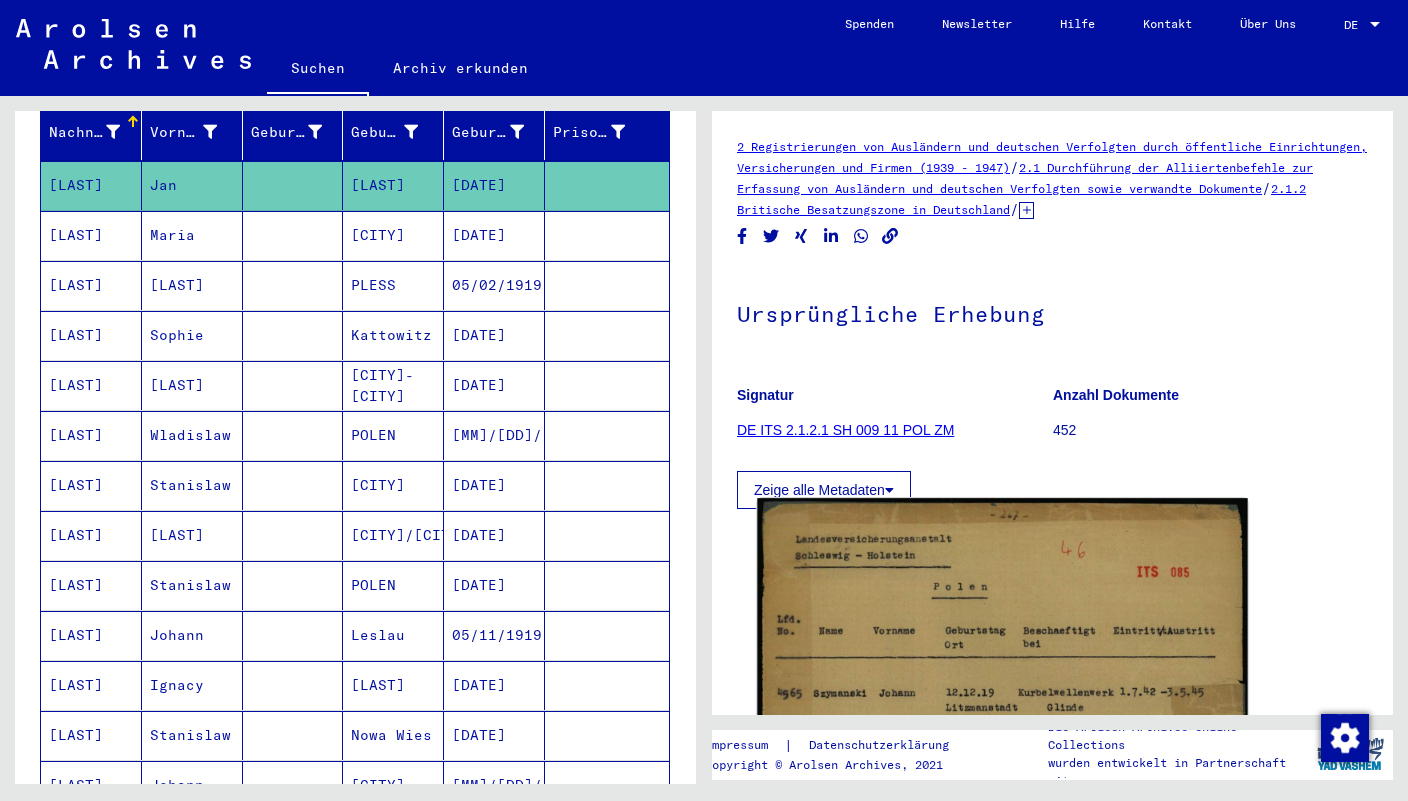 click 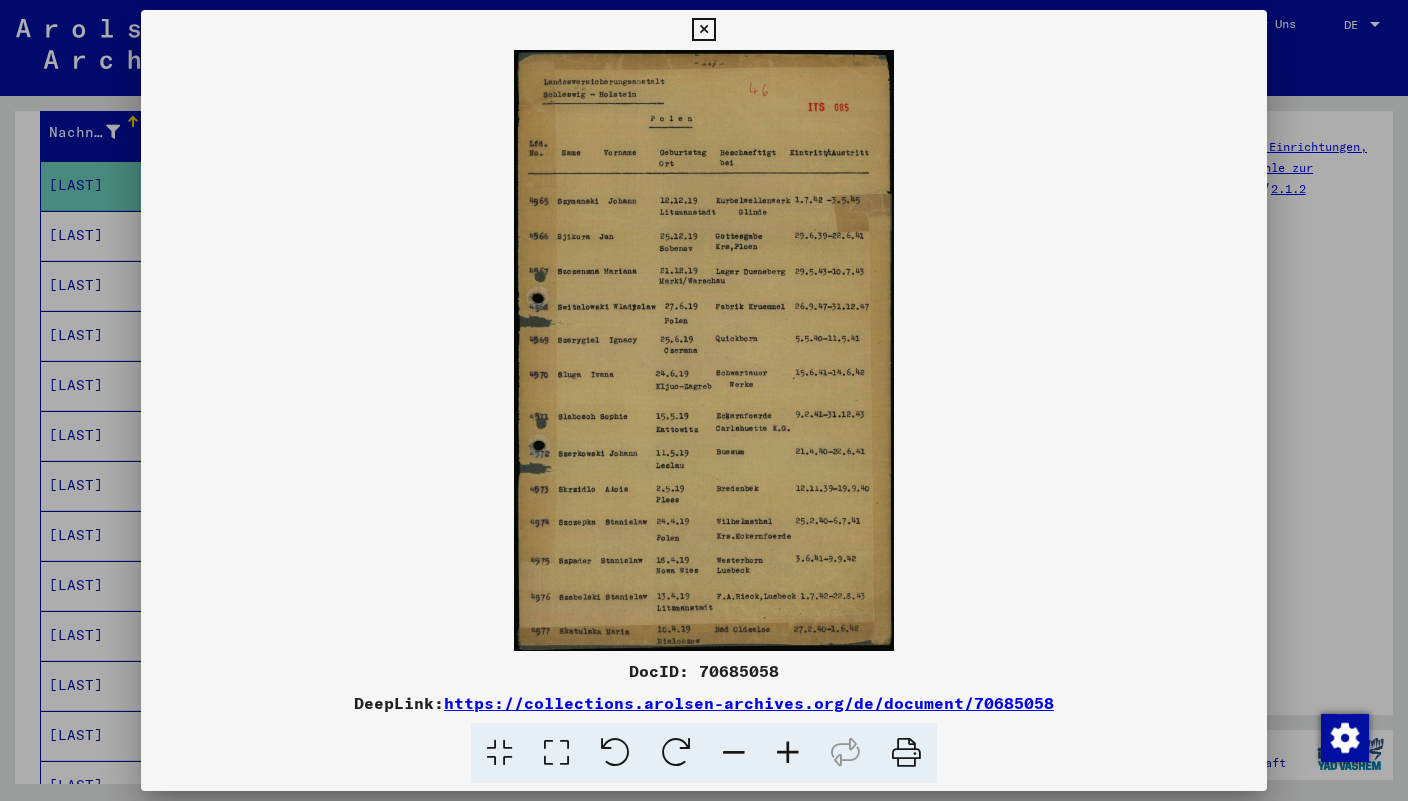 click on "DocID: 70685058" at bounding box center (704, 671) 